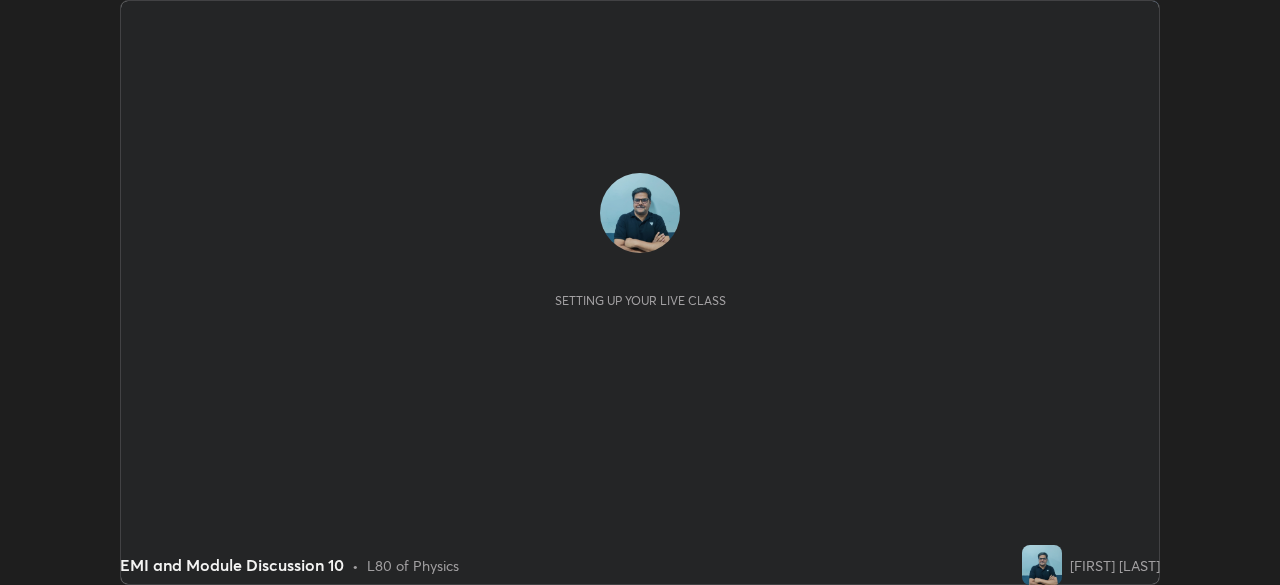 scroll, scrollTop: 0, scrollLeft: 0, axis: both 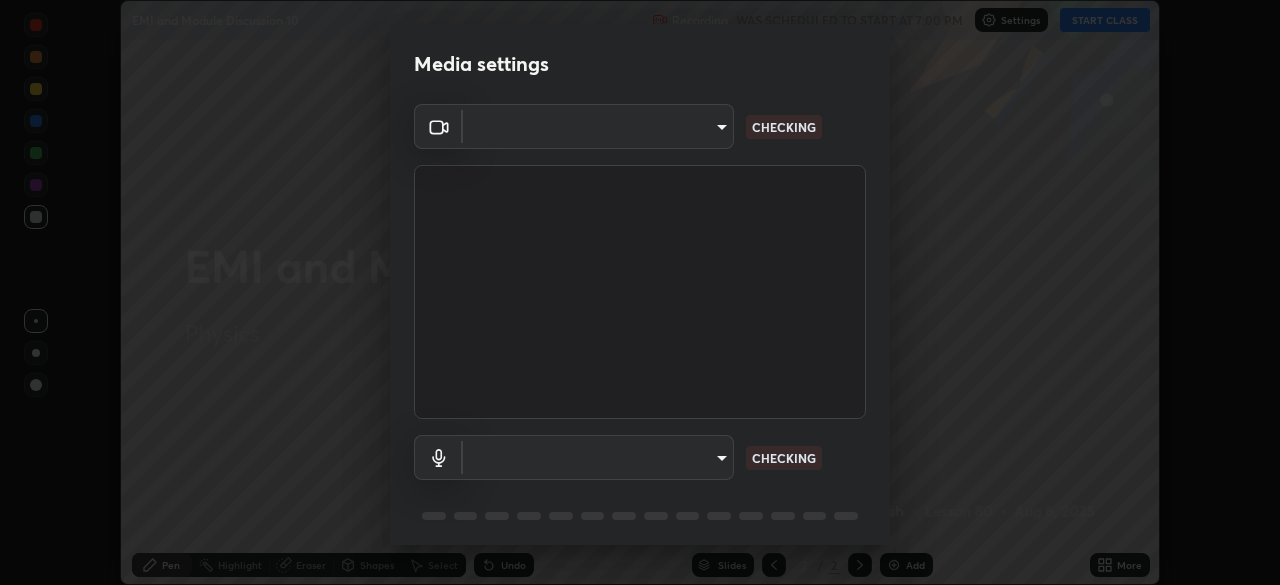 type on "3c4be69abd8bb188fc60b7a87b38b9327546bf8dc7ab004798ed2a43d01158aa" 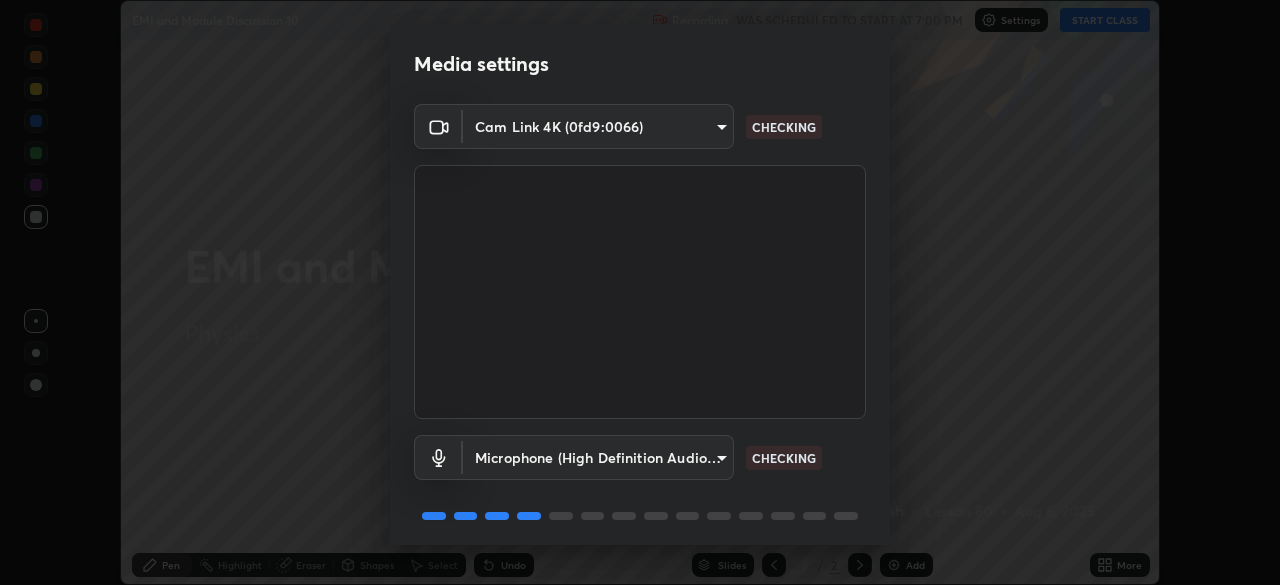 scroll, scrollTop: 71, scrollLeft: 0, axis: vertical 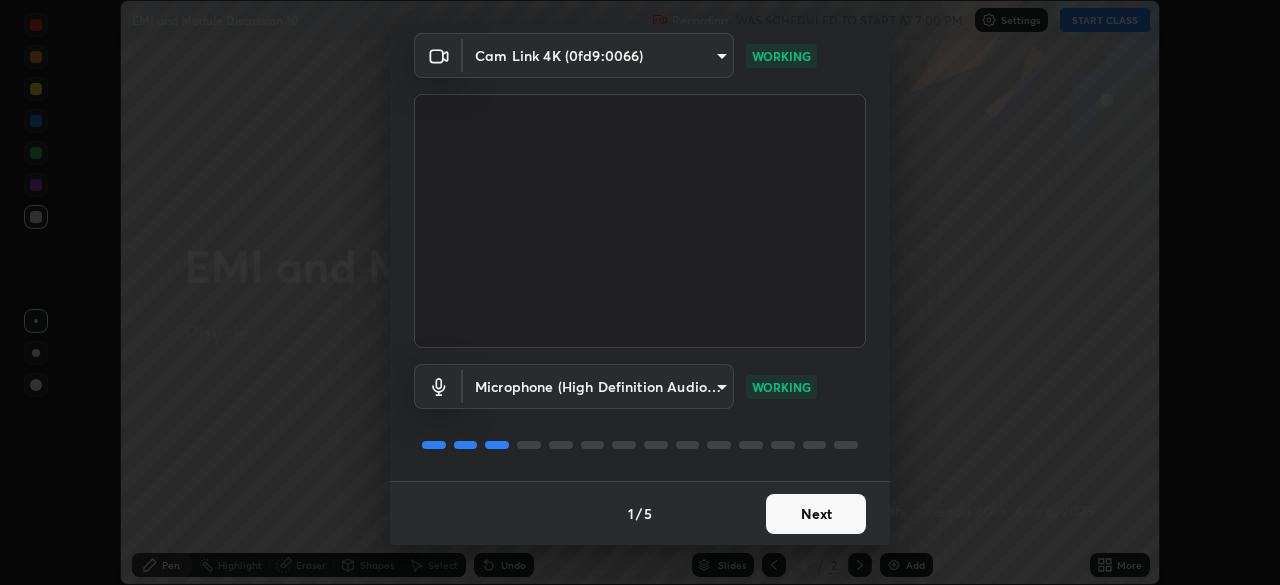 click on "Next" at bounding box center [816, 514] 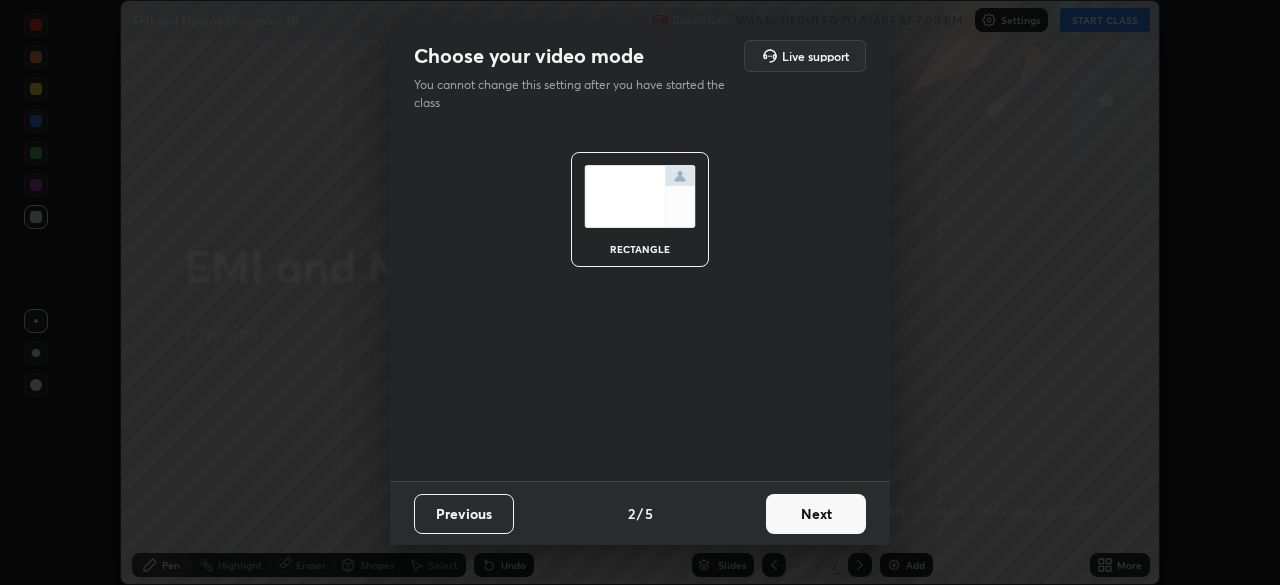 scroll, scrollTop: 0, scrollLeft: 0, axis: both 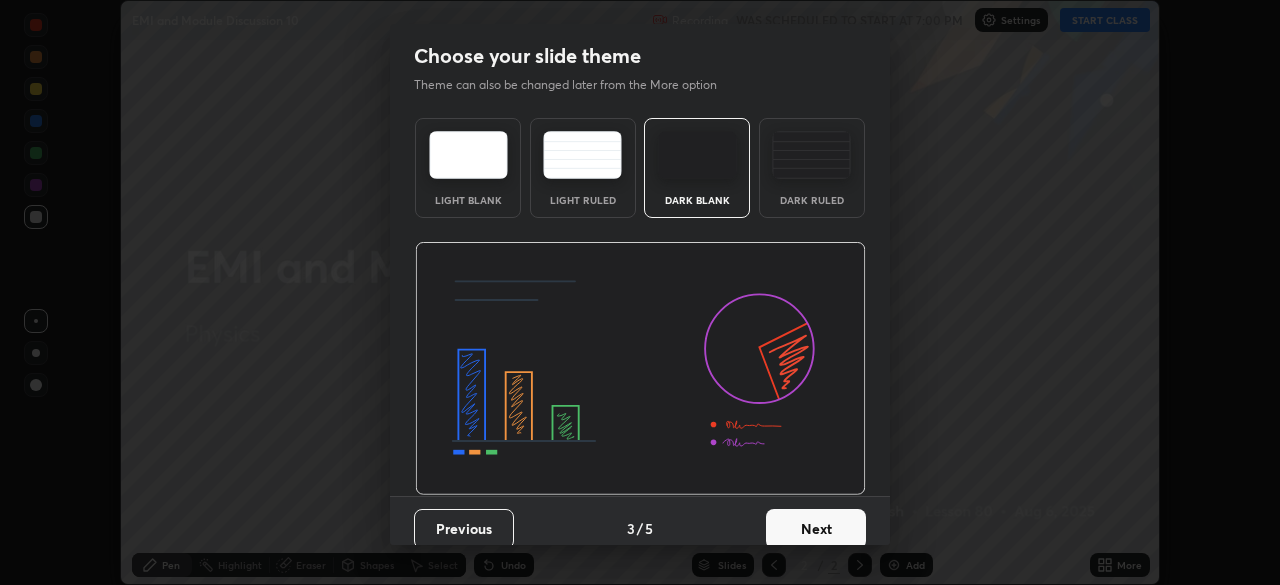 click on "Next" at bounding box center (816, 529) 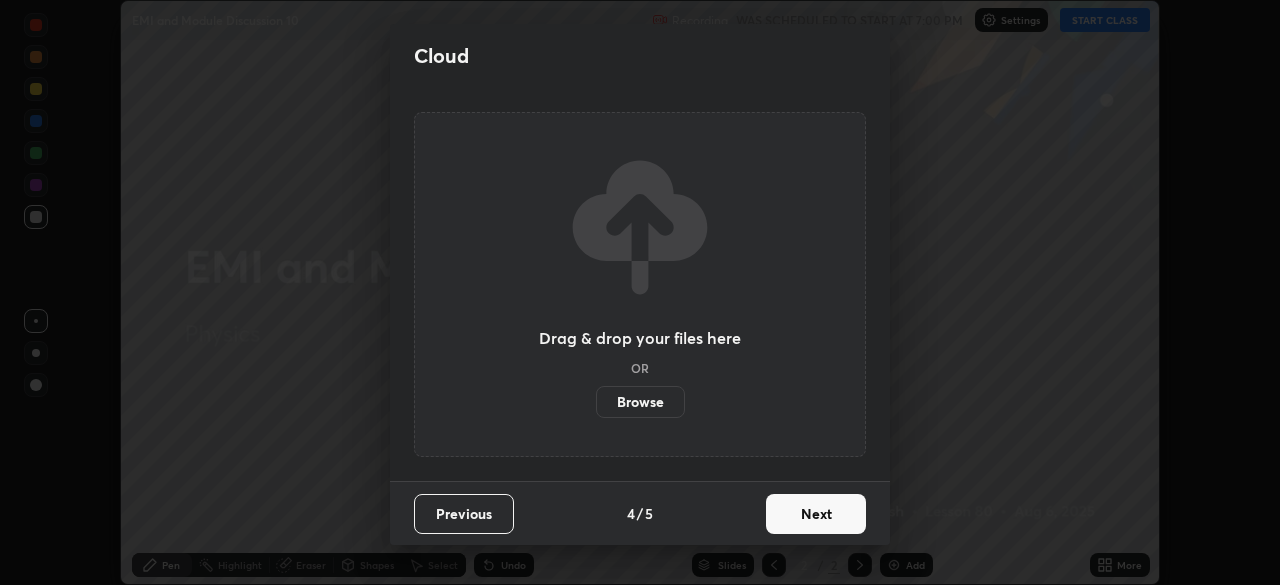 click on "Next" at bounding box center (816, 514) 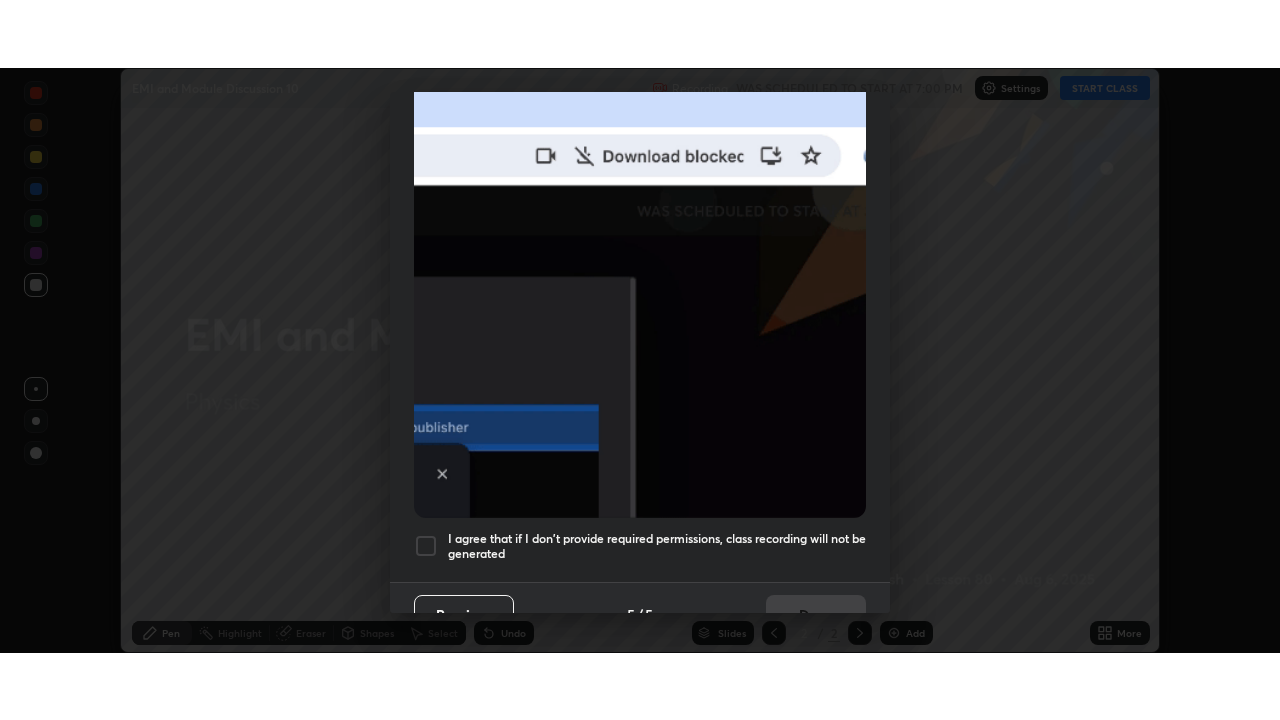 scroll, scrollTop: 478, scrollLeft: 0, axis: vertical 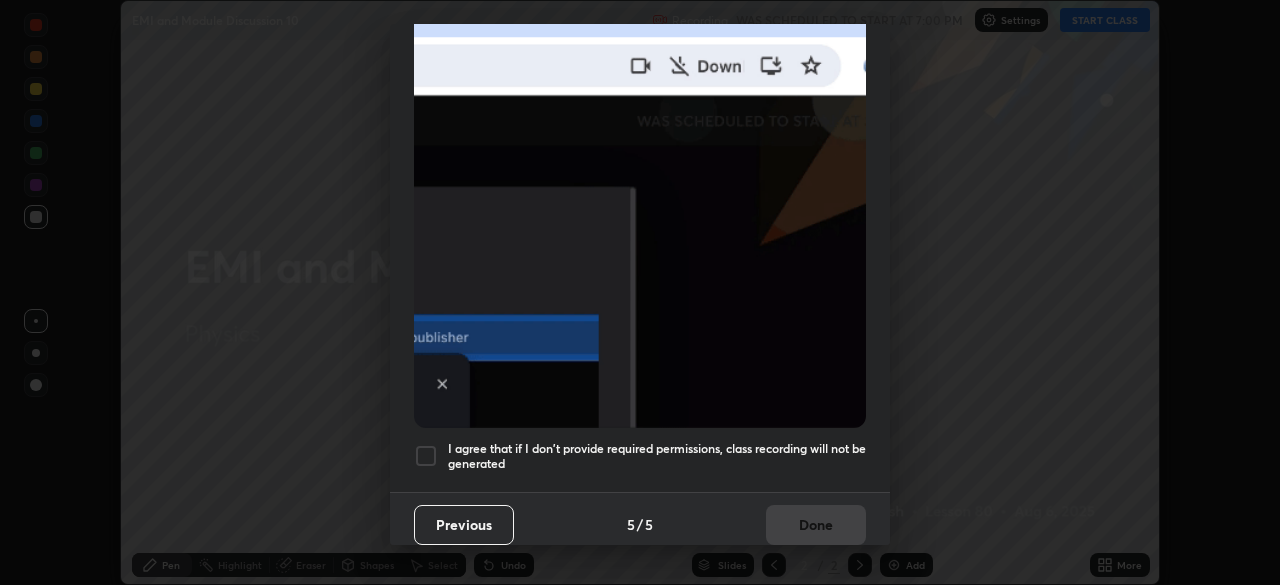 click at bounding box center (426, 456) 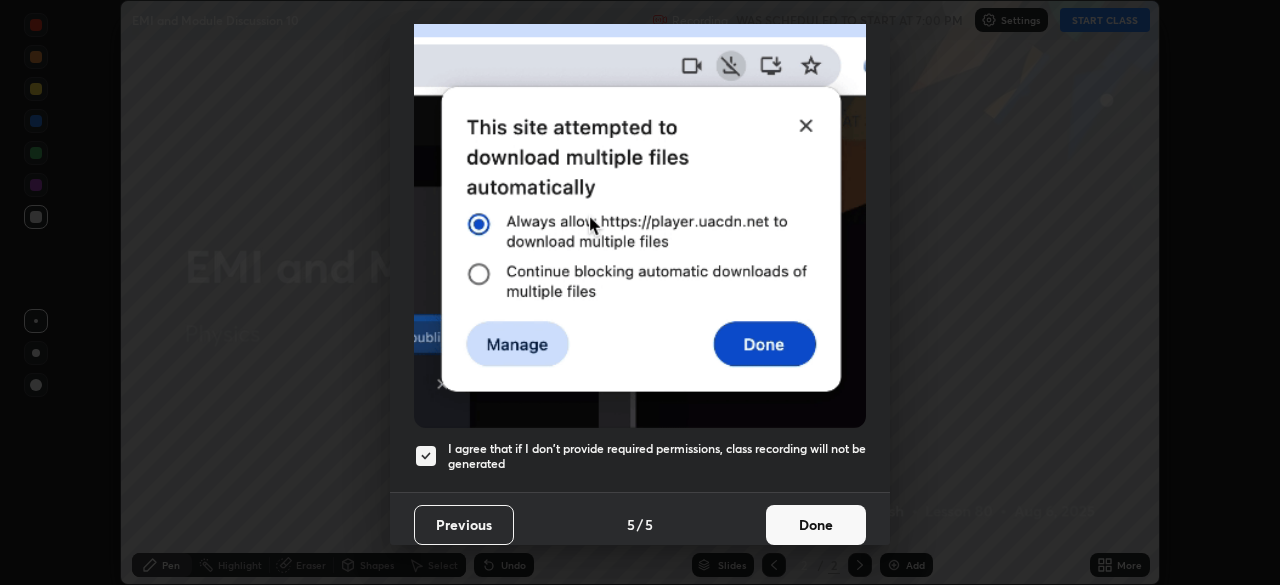click on "Done" at bounding box center (816, 525) 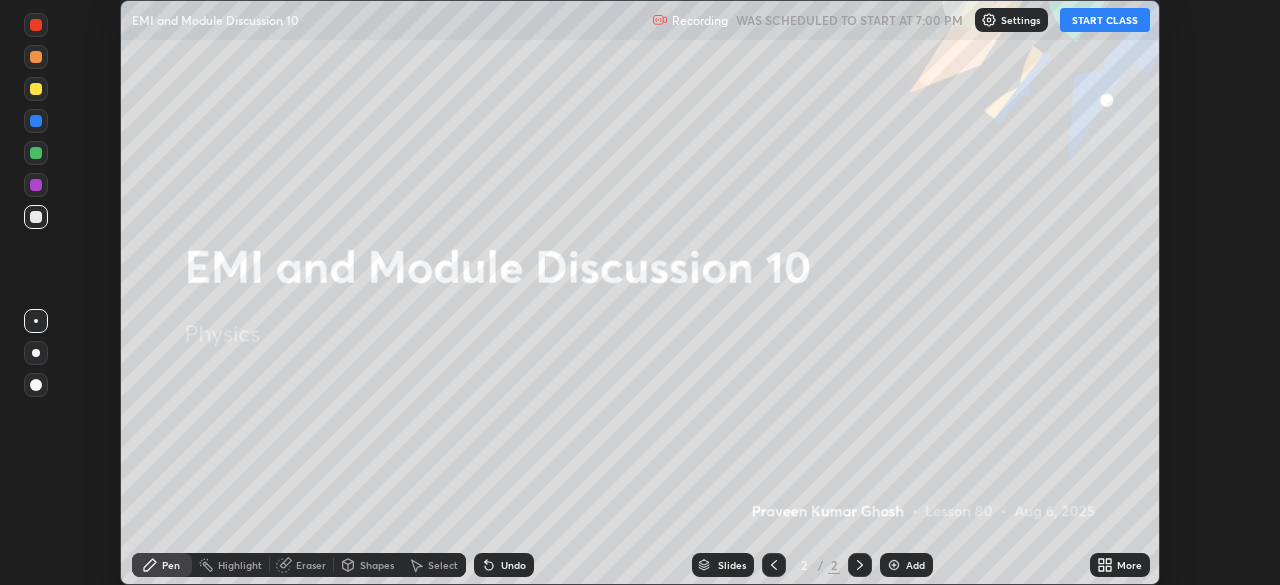 click on "START CLASS" at bounding box center [1105, 20] 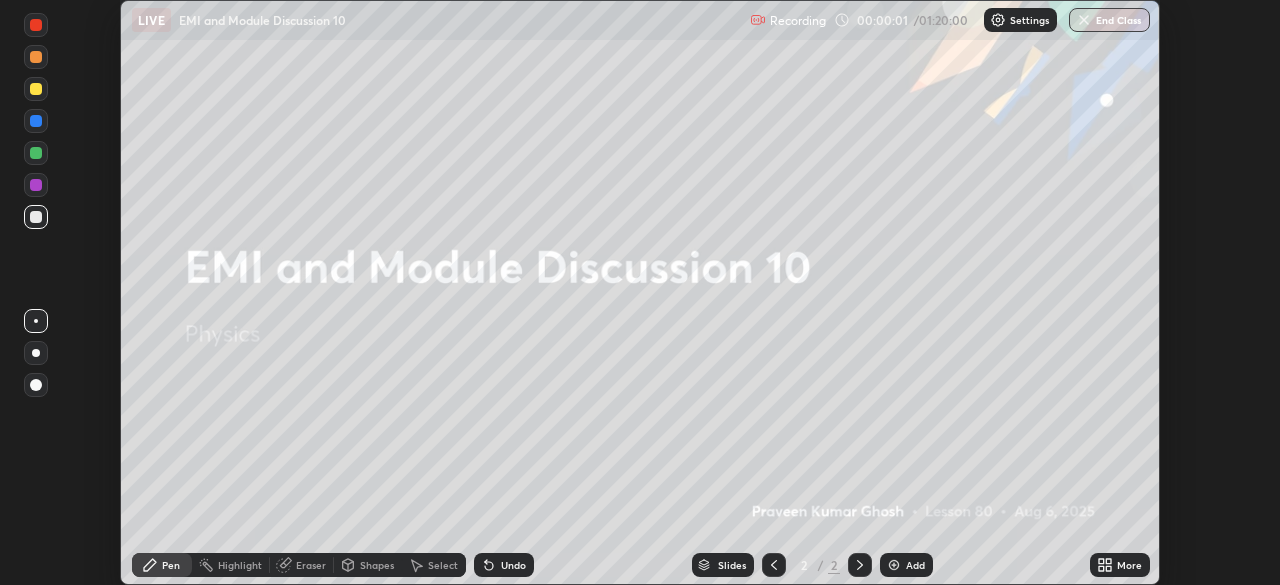 click on "Add" at bounding box center [915, 565] 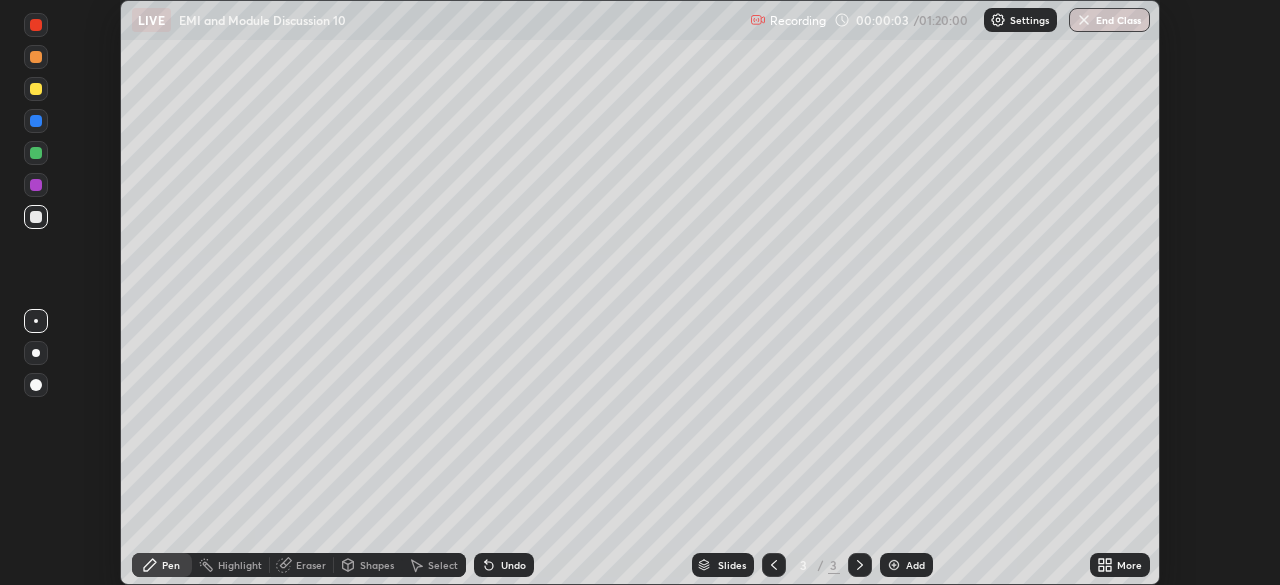 click on "More" at bounding box center [1129, 565] 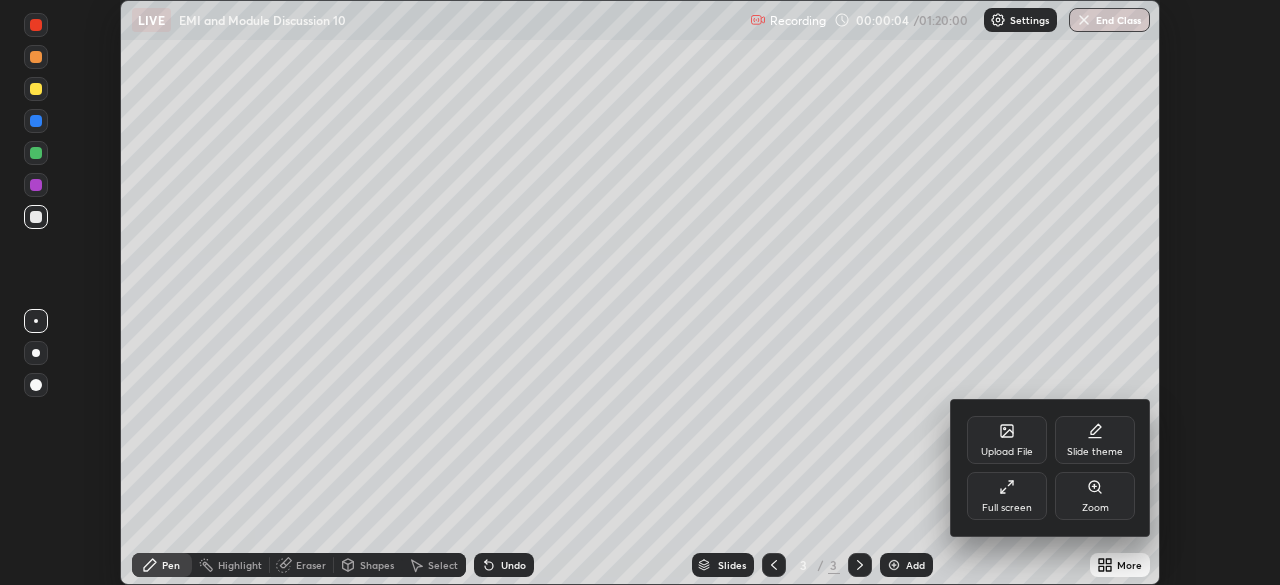 click 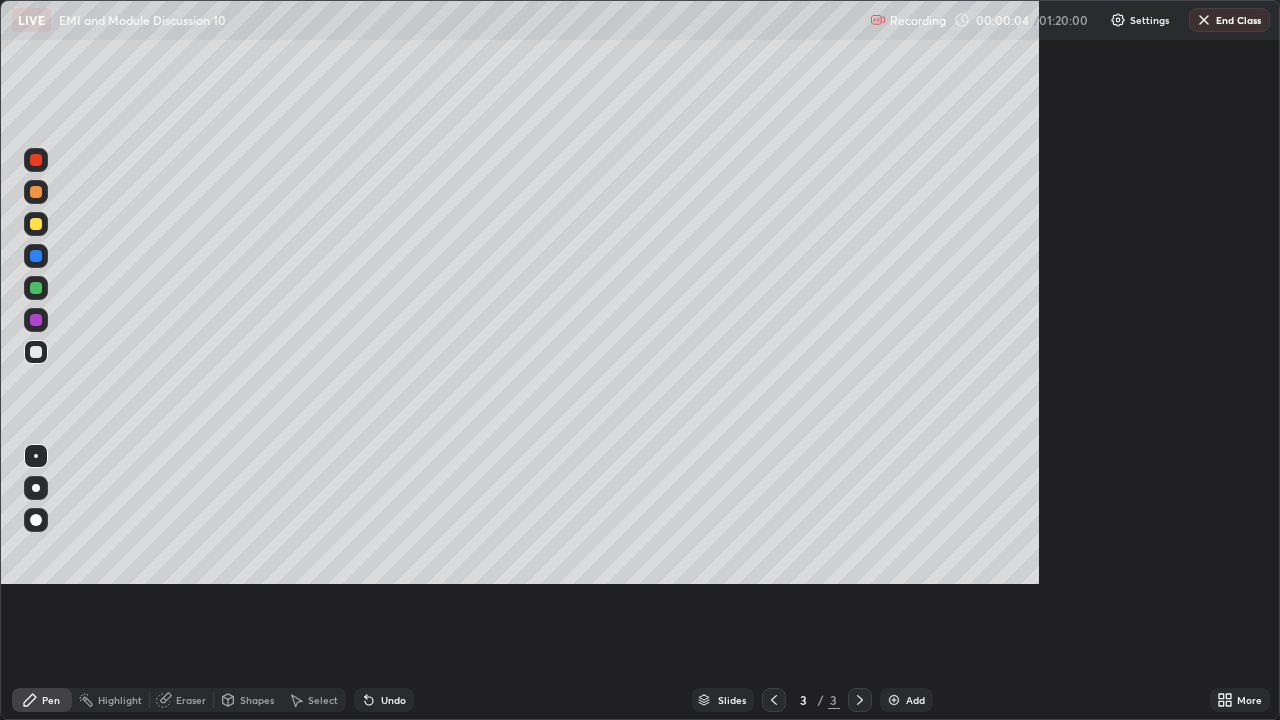 scroll, scrollTop: 99280, scrollLeft: 98720, axis: both 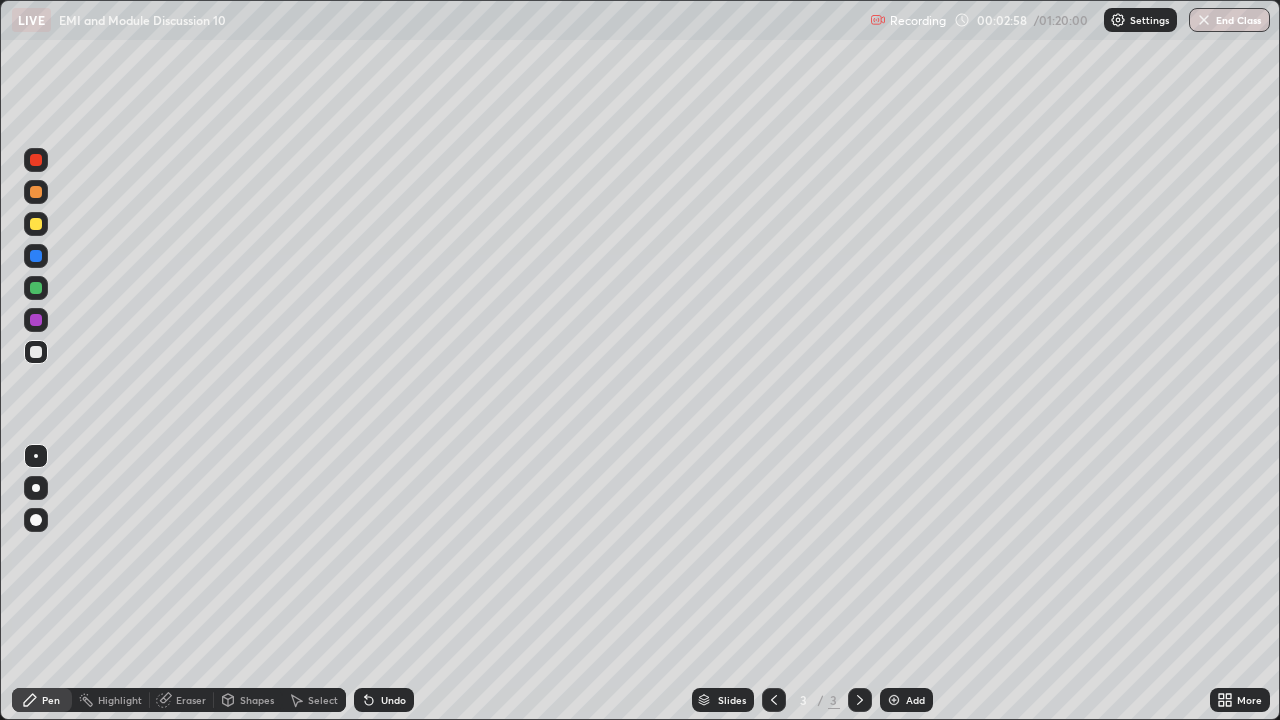 click on "Eraser" at bounding box center (191, 700) 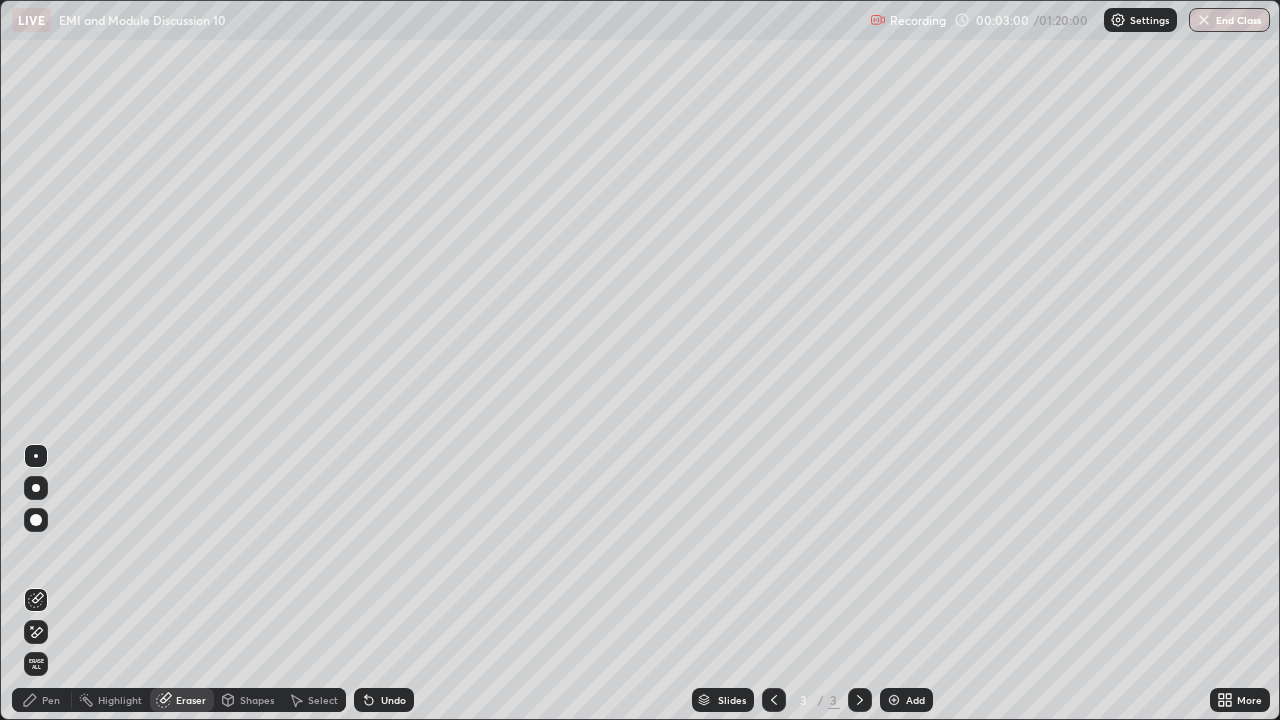 click on "Pen" at bounding box center [51, 700] 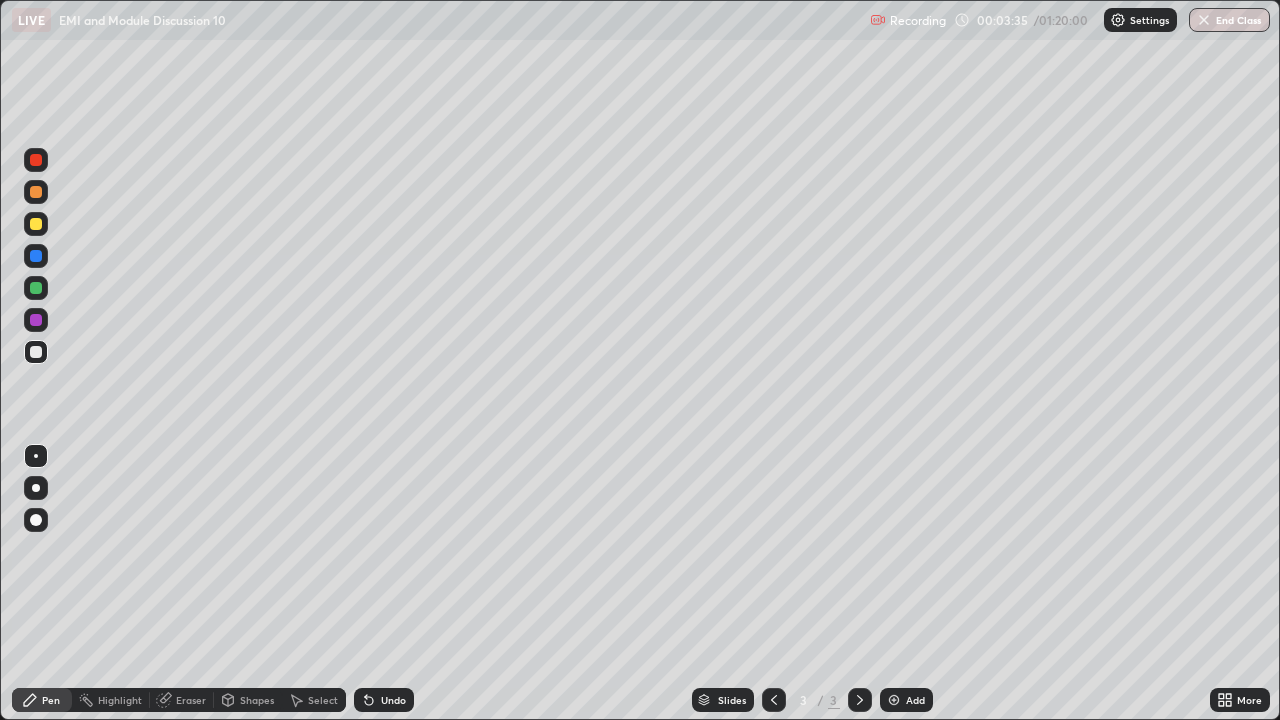 click at bounding box center [36, 288] 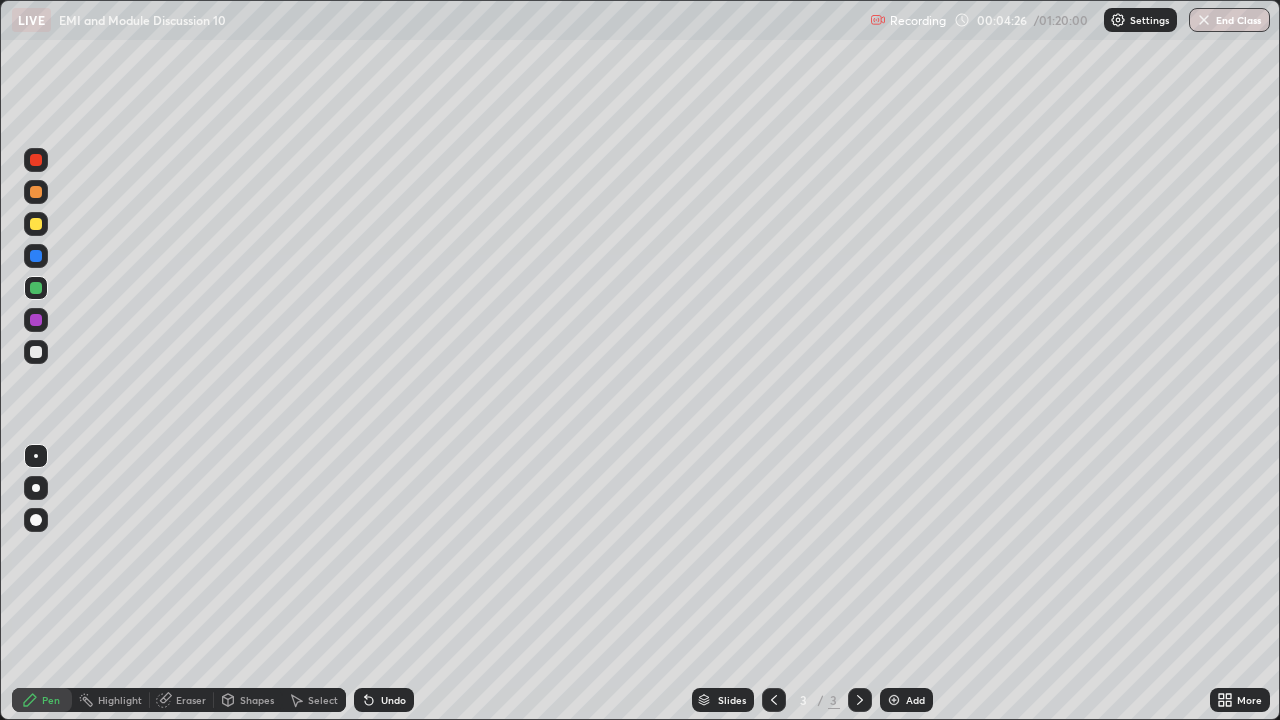 click on "Slides 3 / 3 Add" at bounding box center [812, 700] 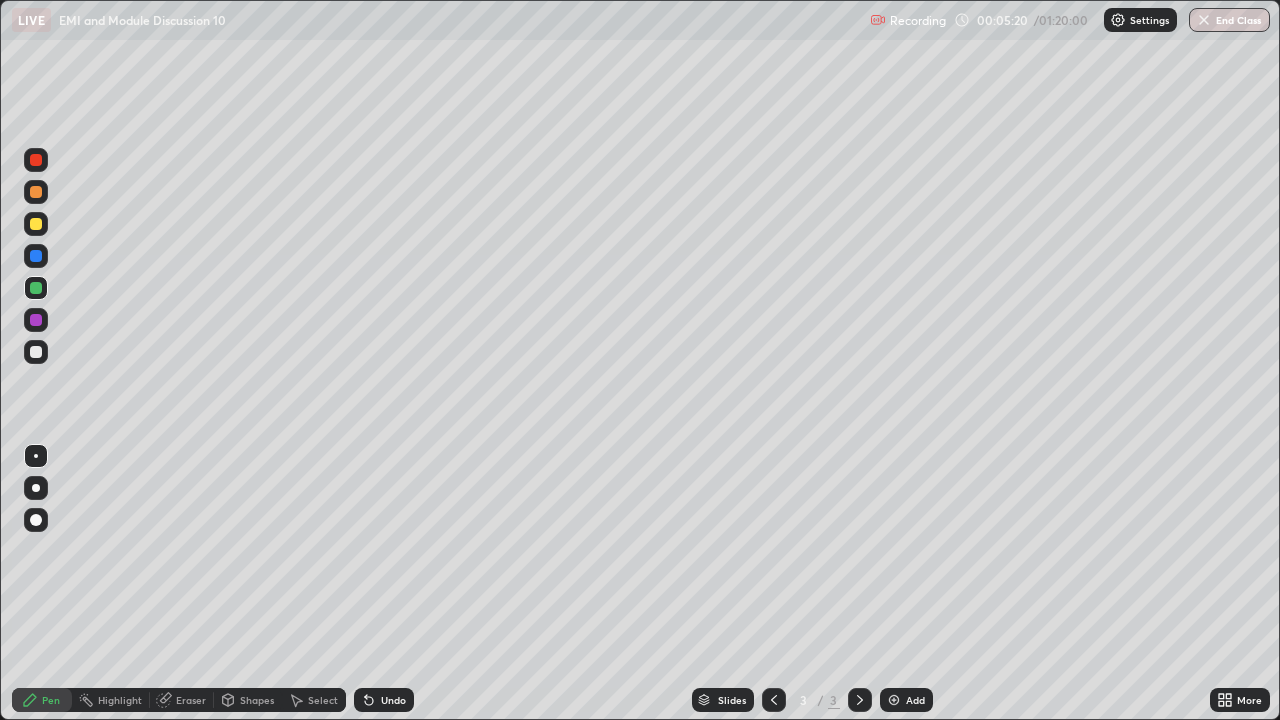 click on "Slides 3 / 3 Add" at bounding box center (812, 700) 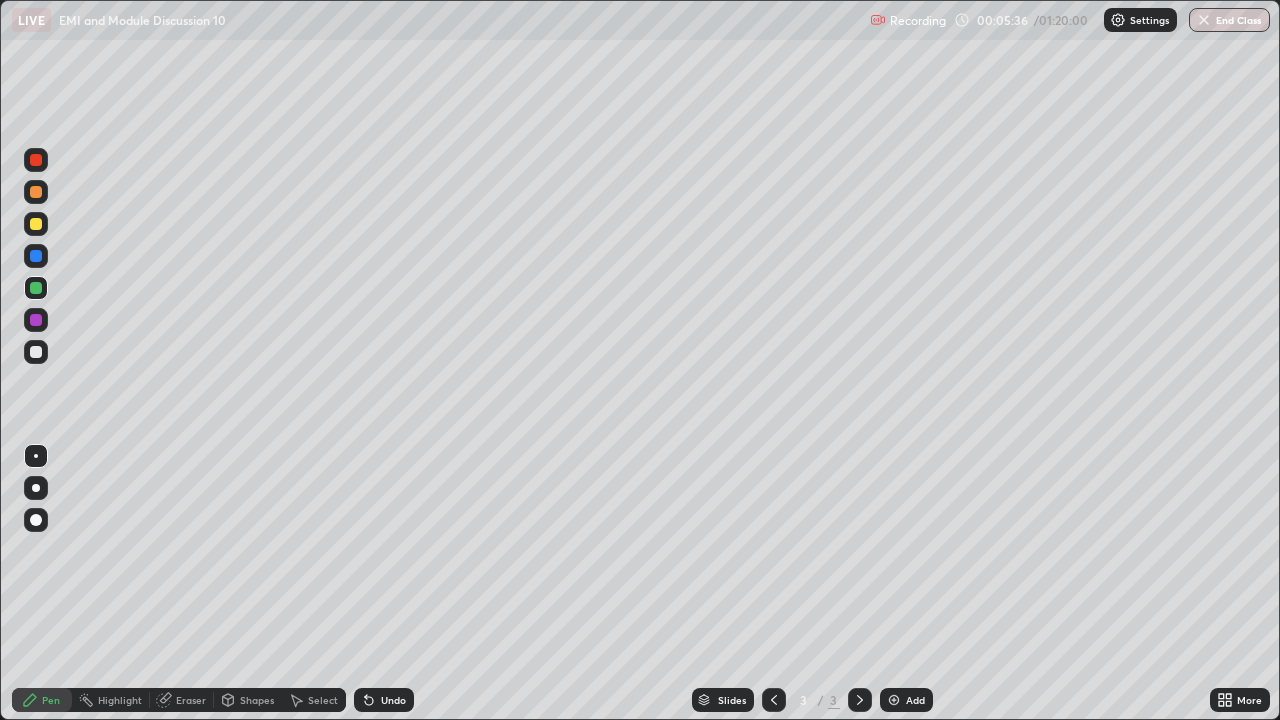 click on "Add" at bounding box center (915, 700) 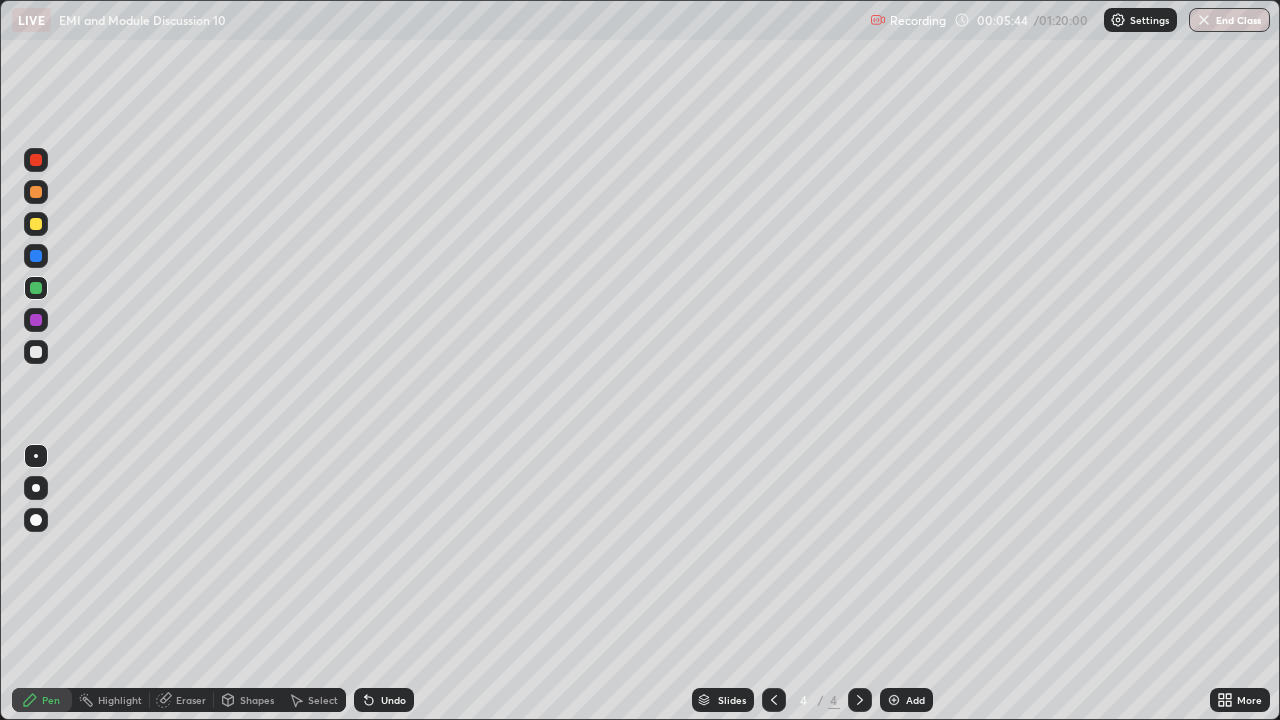 click at bounding box center [36, 352] 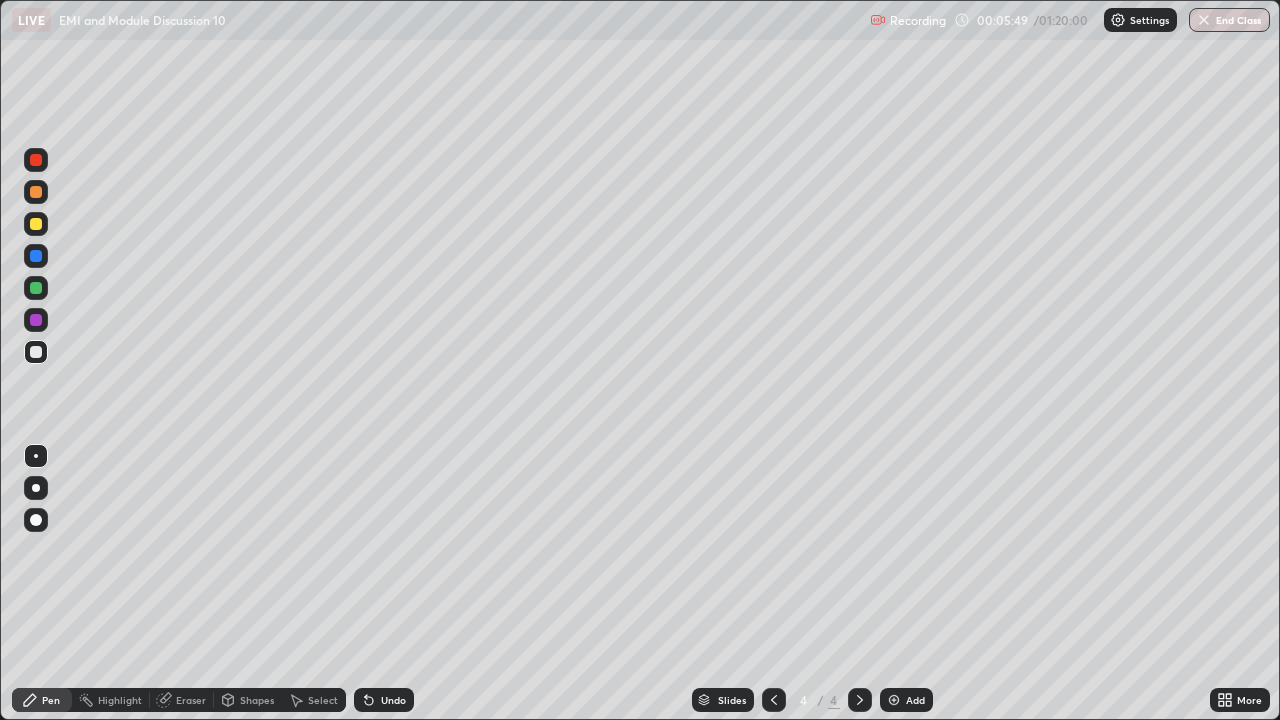 click at bounding box center [36, 224] 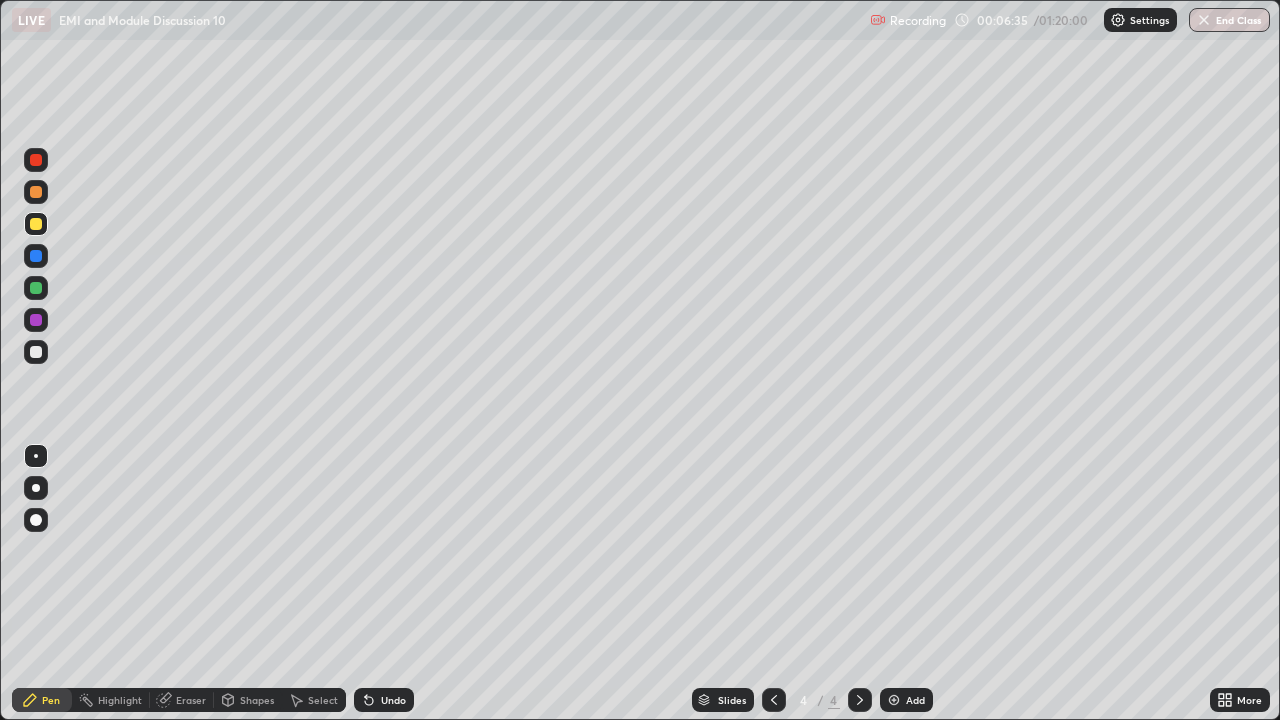 click at bounding box center (894, 700) 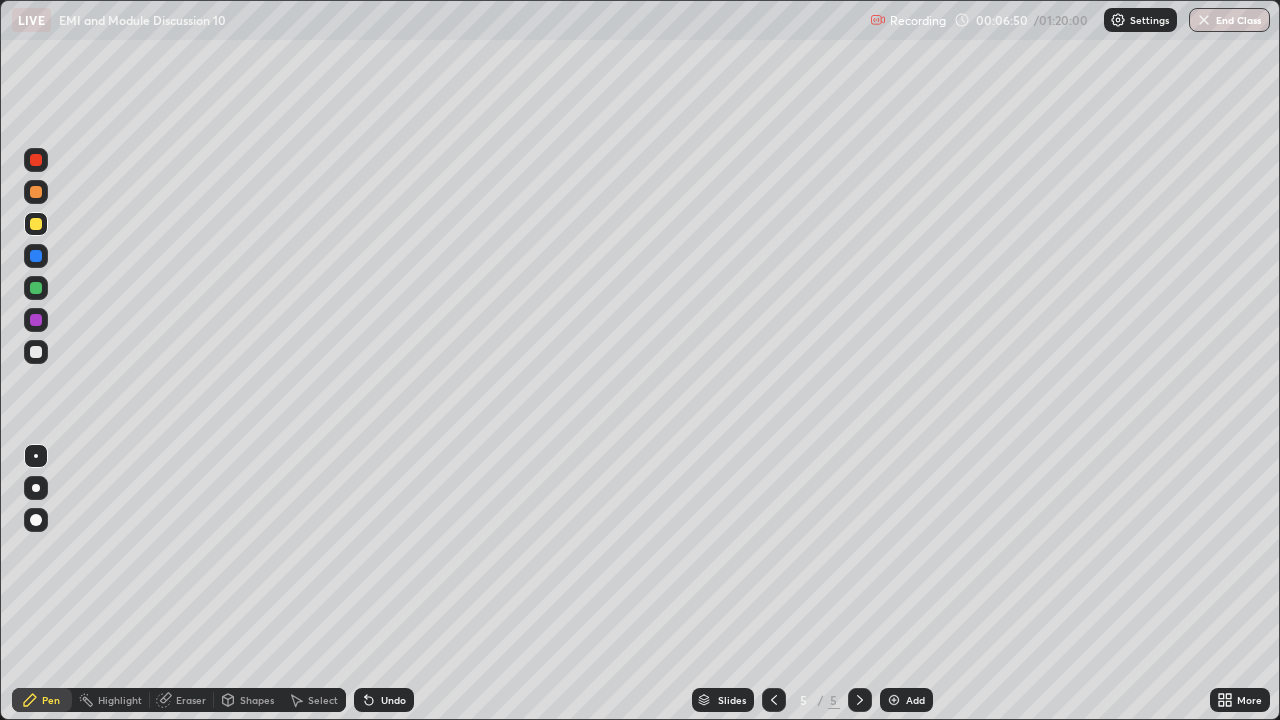 click at bounding box center (36, 288) 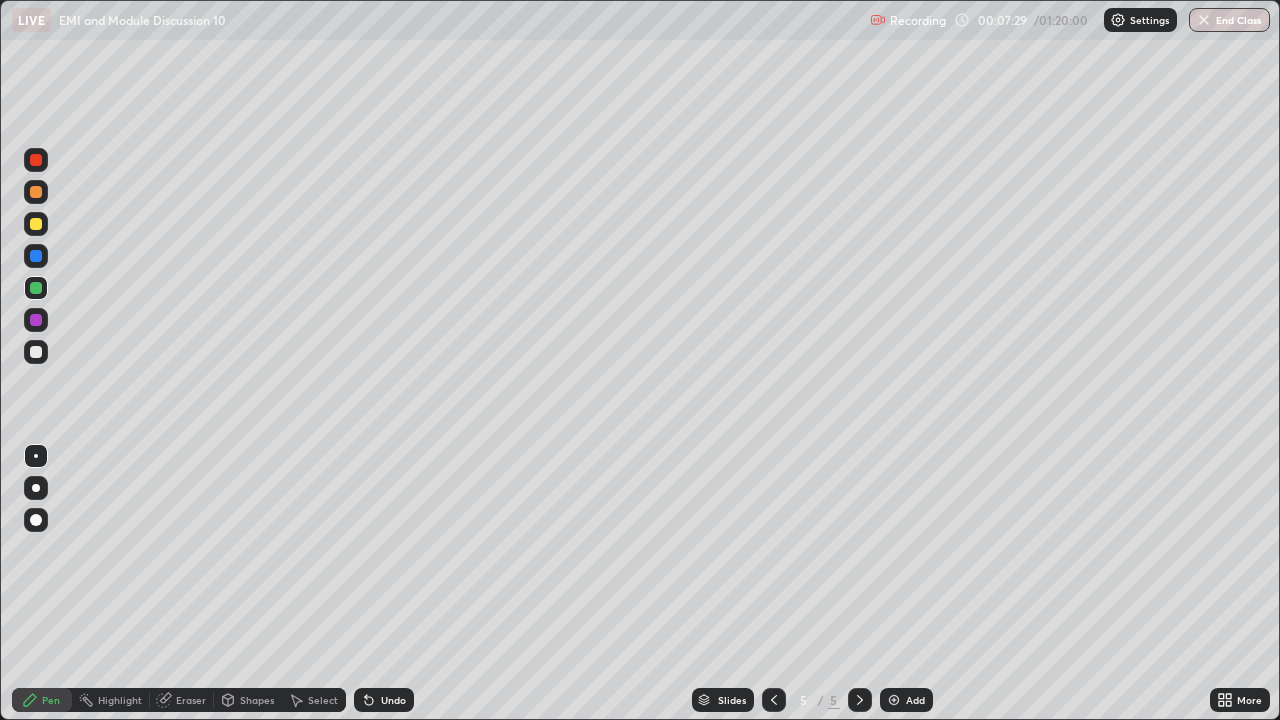 click at bounding box center [36, 192] 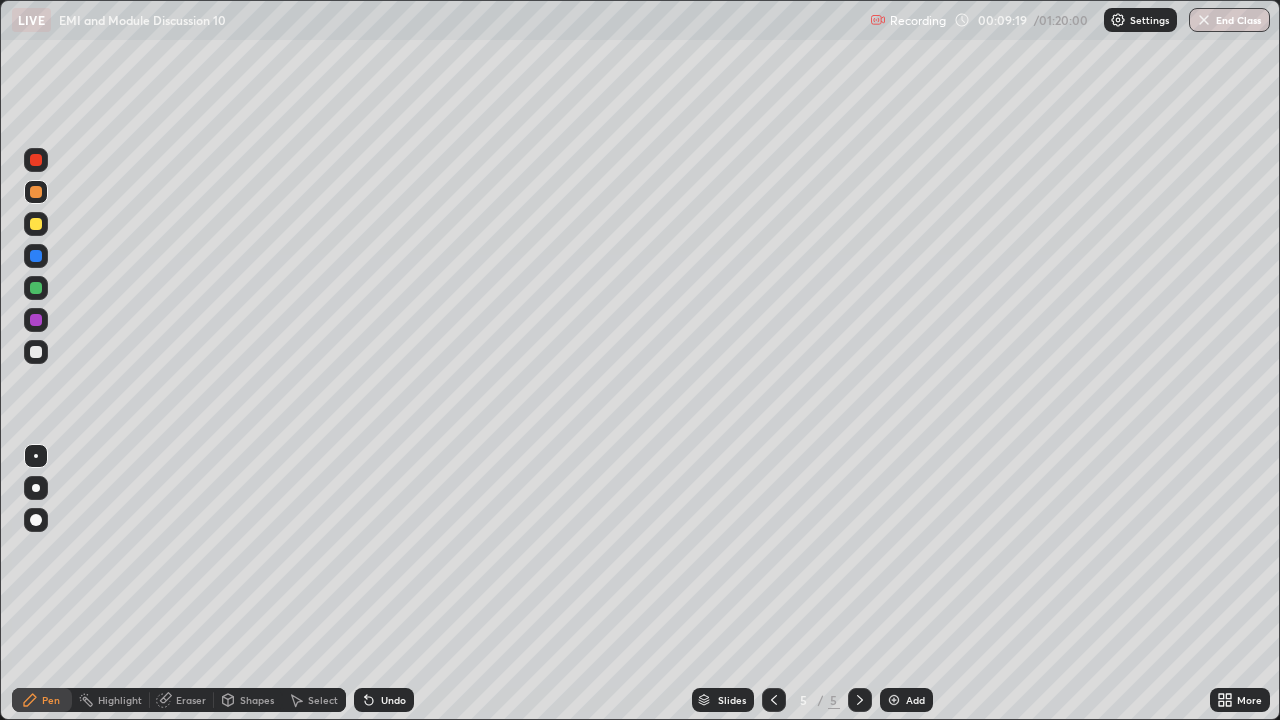 click on "Add" at bounding box center (915, 700) 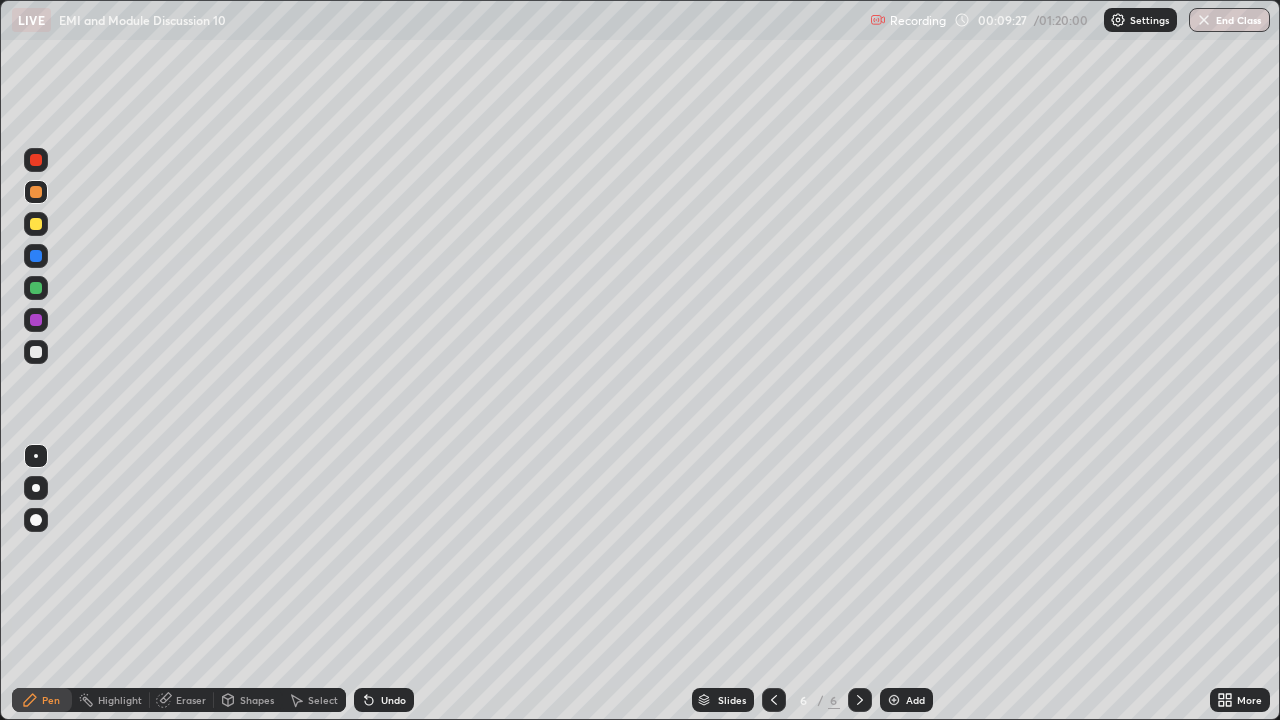 click on "Undo" at bounding box center [393, 700] 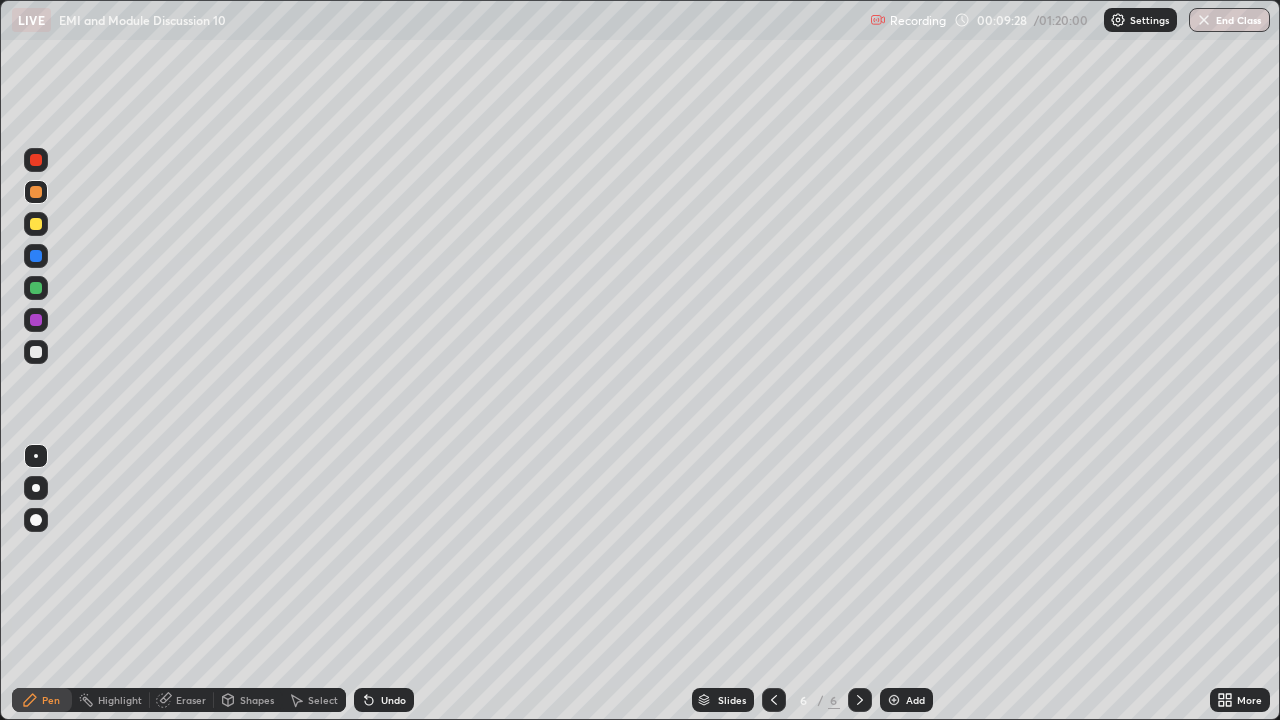 click on "Undo" at bounding box center [393, 700] 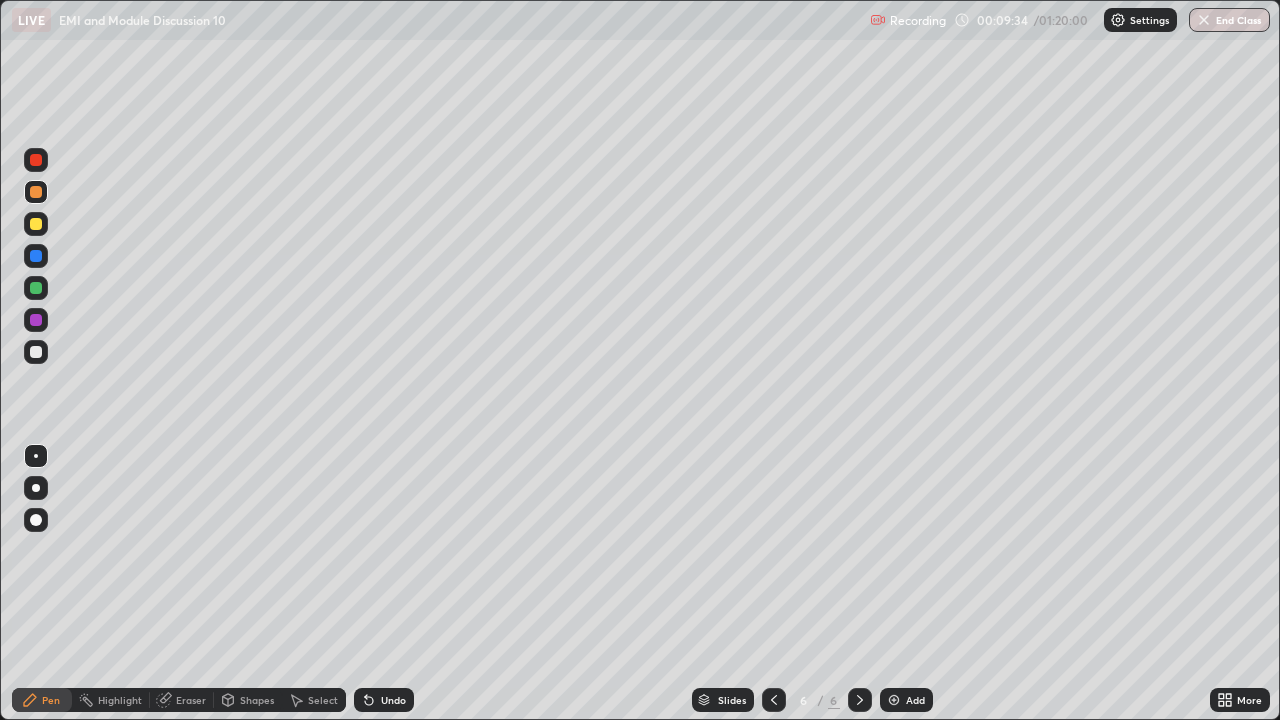 click at bounding box center [36, 352] 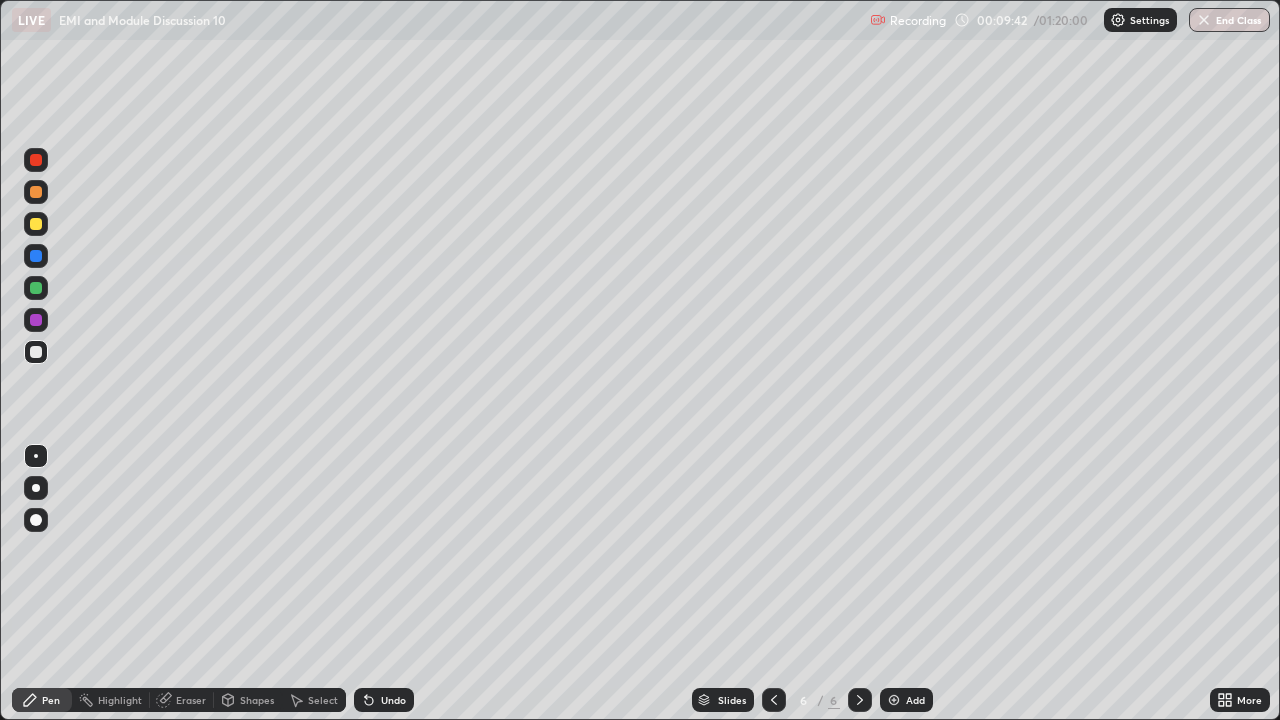 click at bounding box center [36, 224] 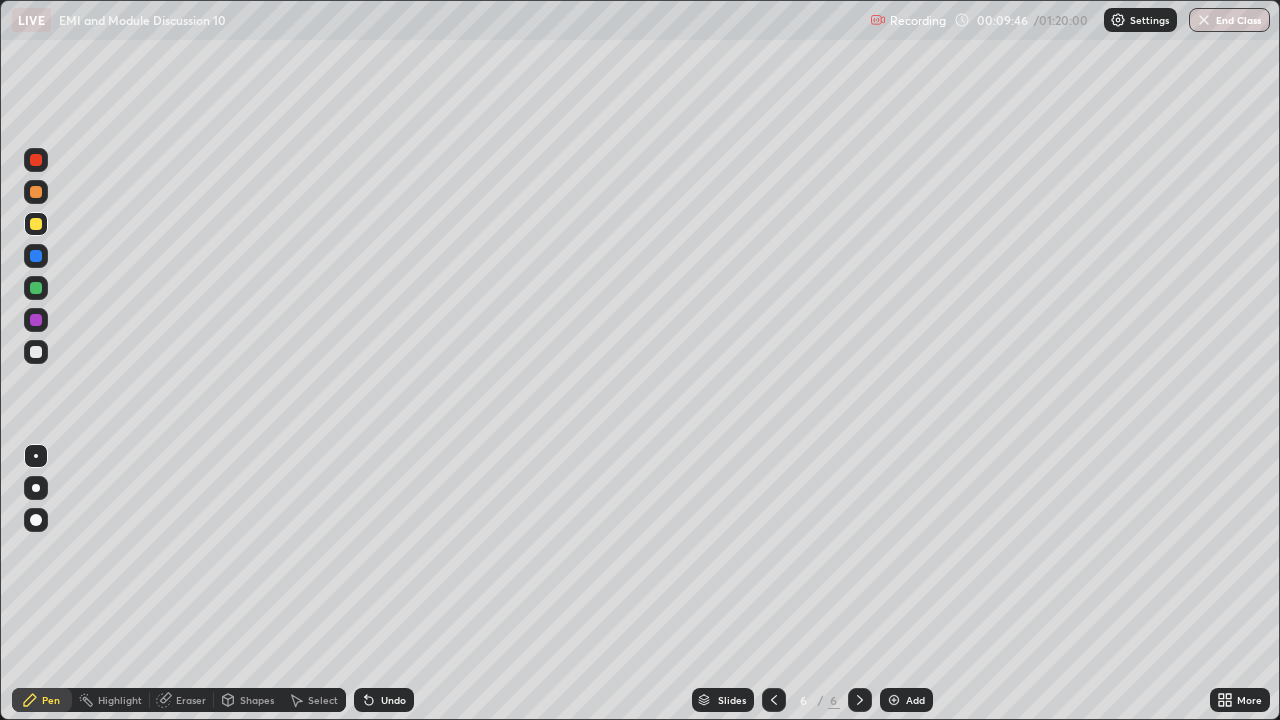 click on "Undo" at bounding box center (393, 700) 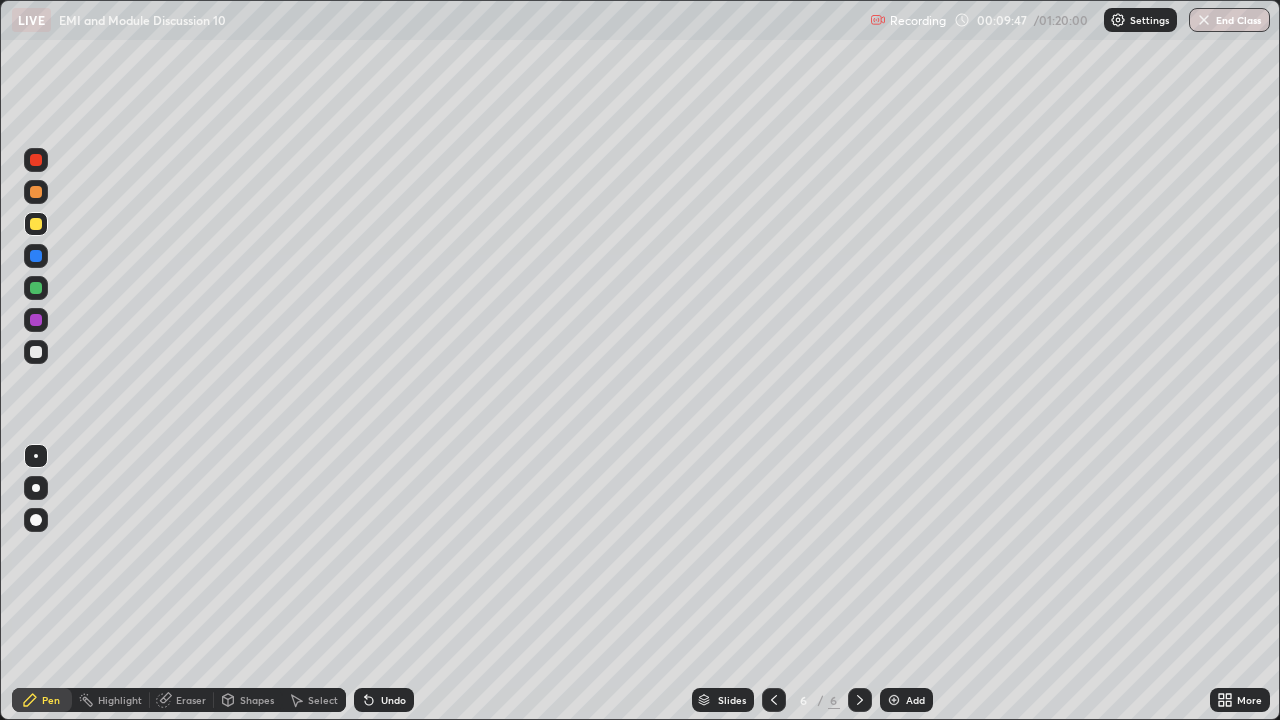 click on "Undo" at bounding box center (393, 700) 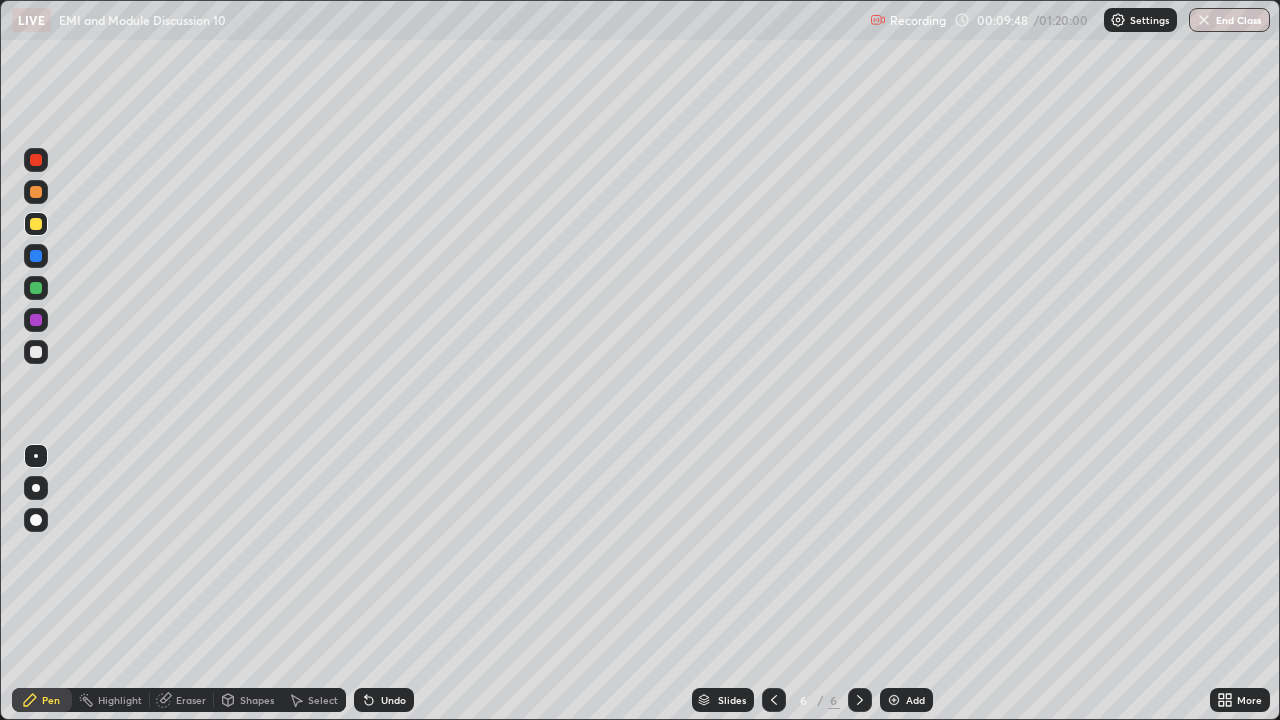 click on "Undo" at bounding box center [393, 700] 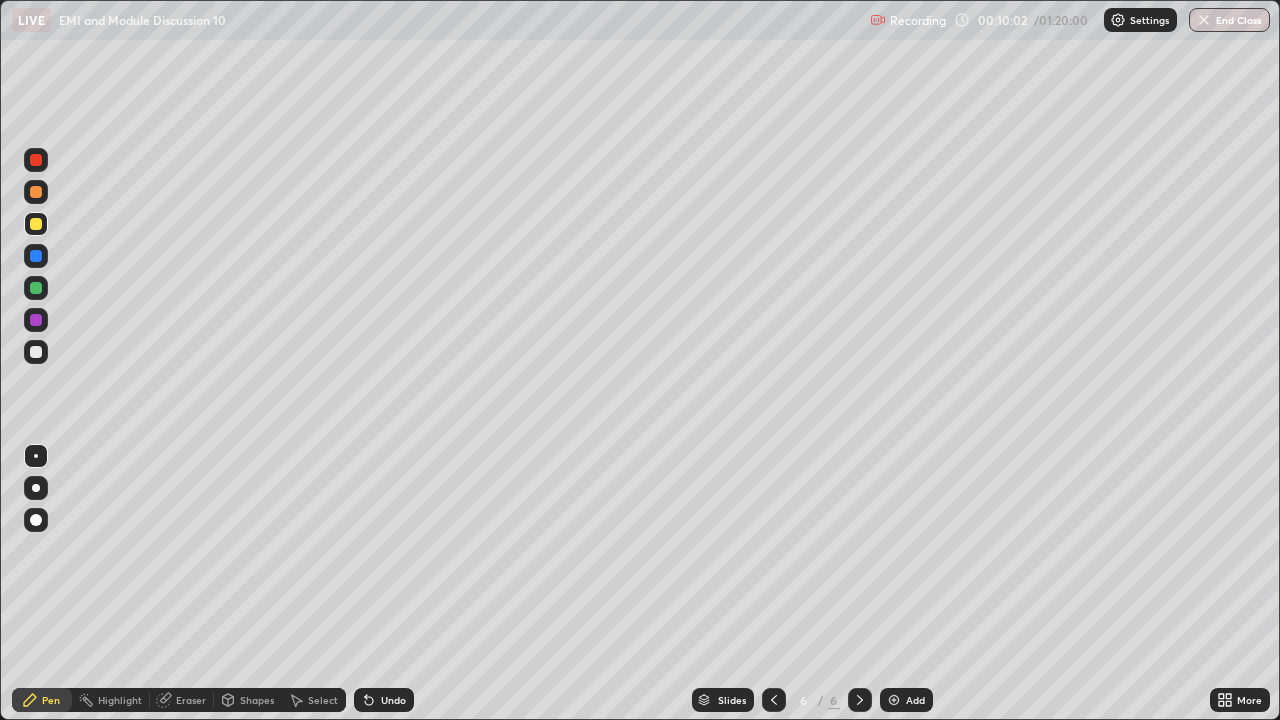 click at bounding box center [36, 192] 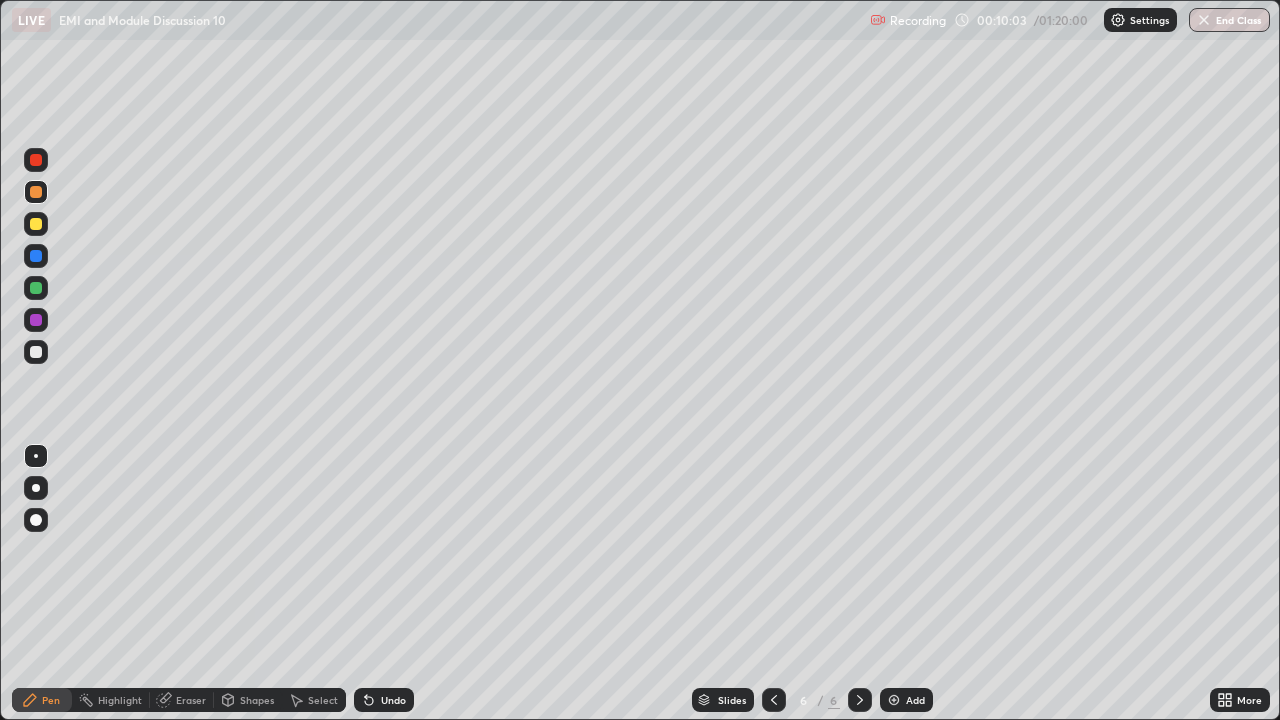 click at bounding box center (36, 160) 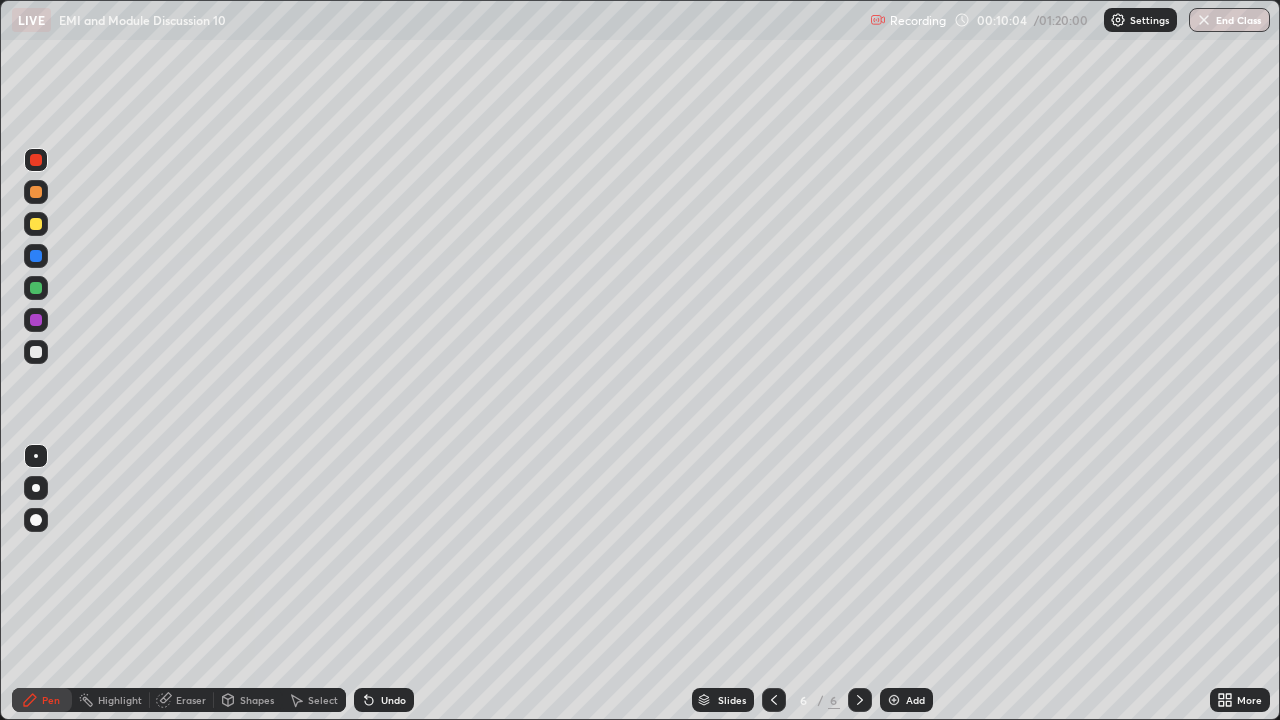 click at bounding box center (36, 288) 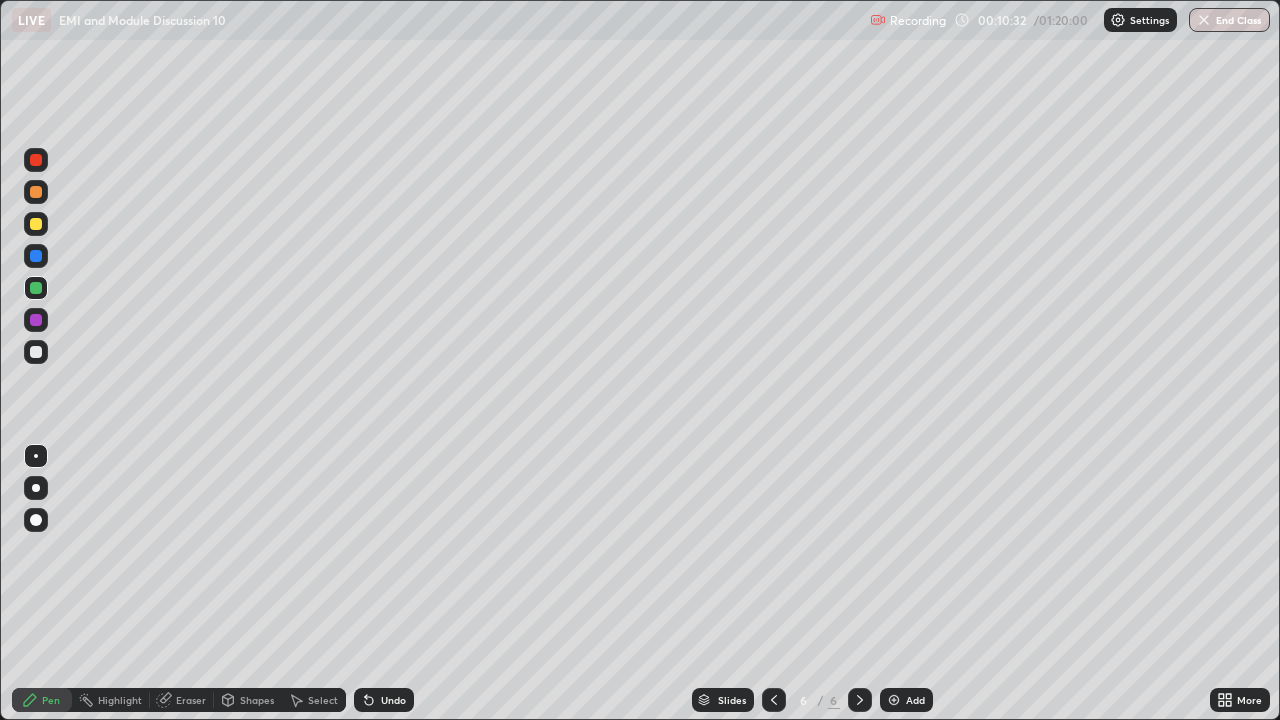 click at bounding box center [36, 224] 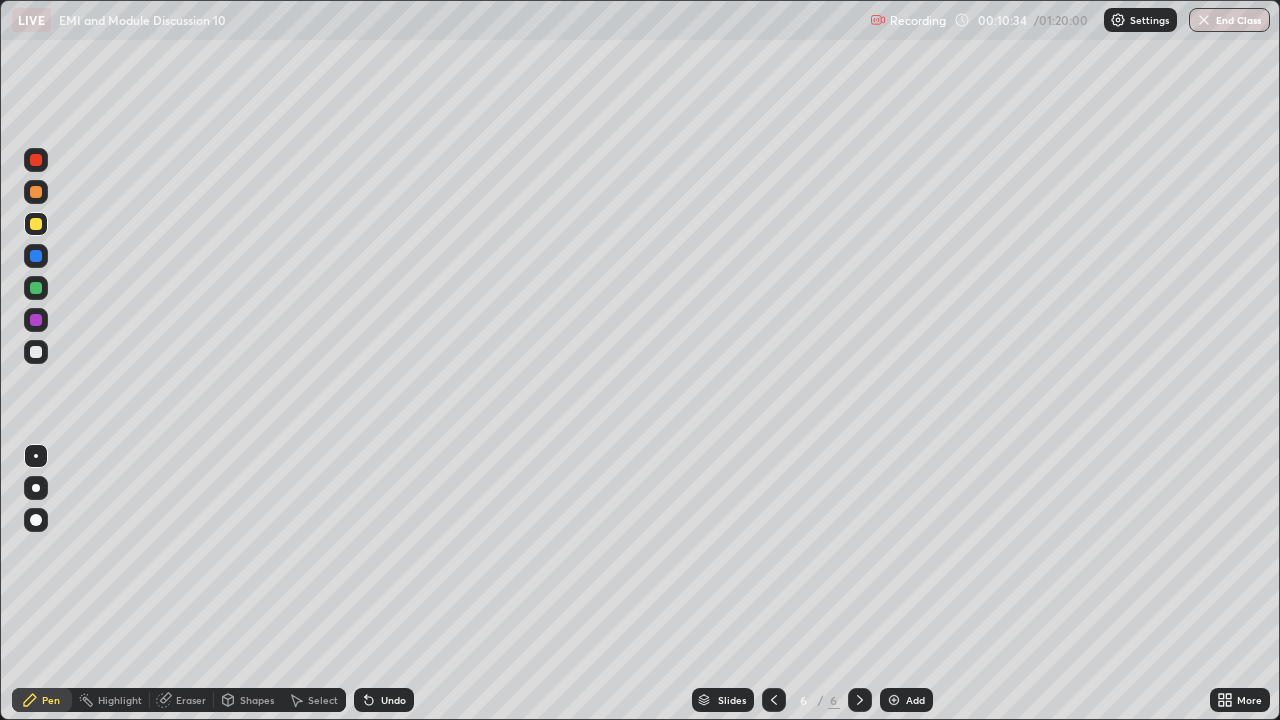 click at bounding box center (36, 352) 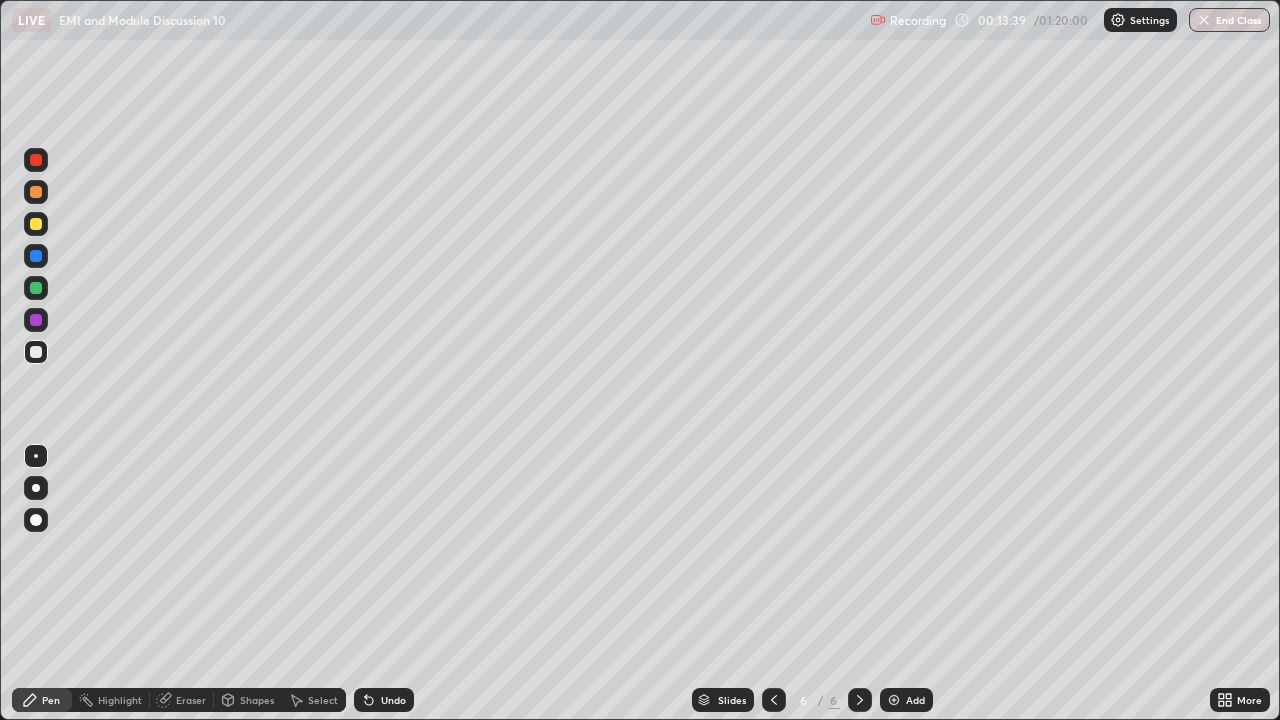 click on "Add" at bounding box center [915, 700] 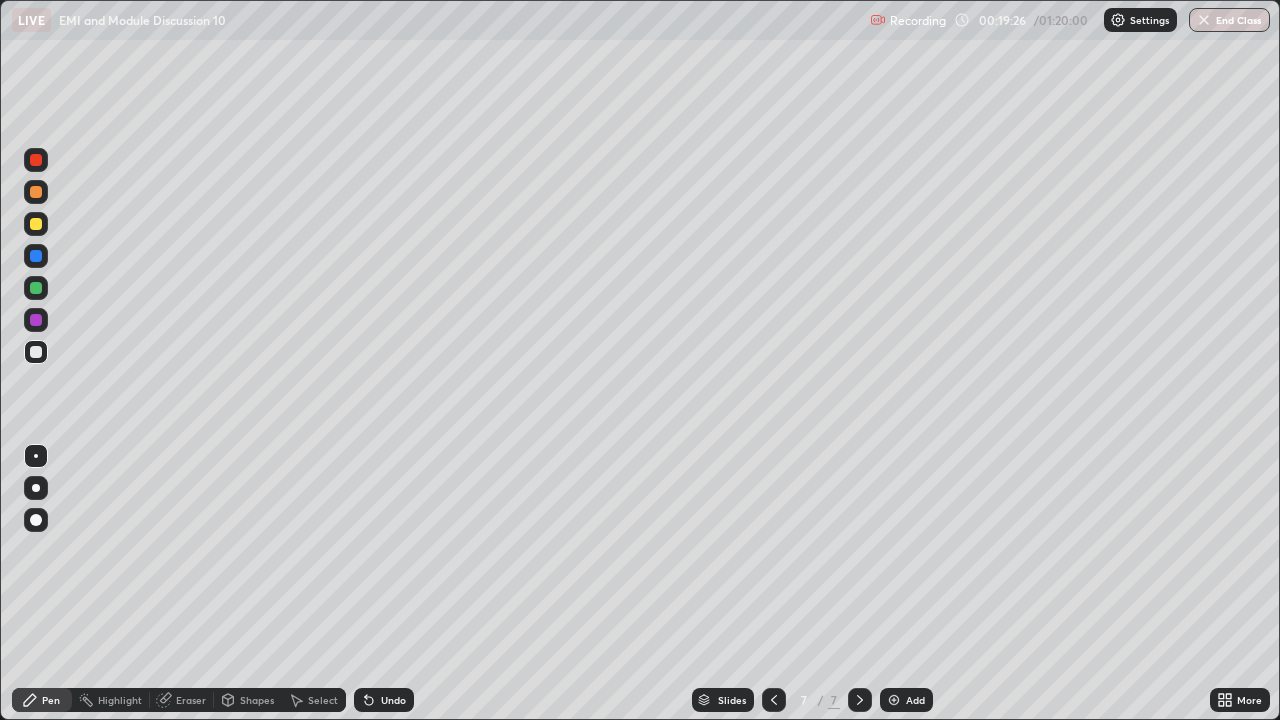 click at bounding box center [36, 288] 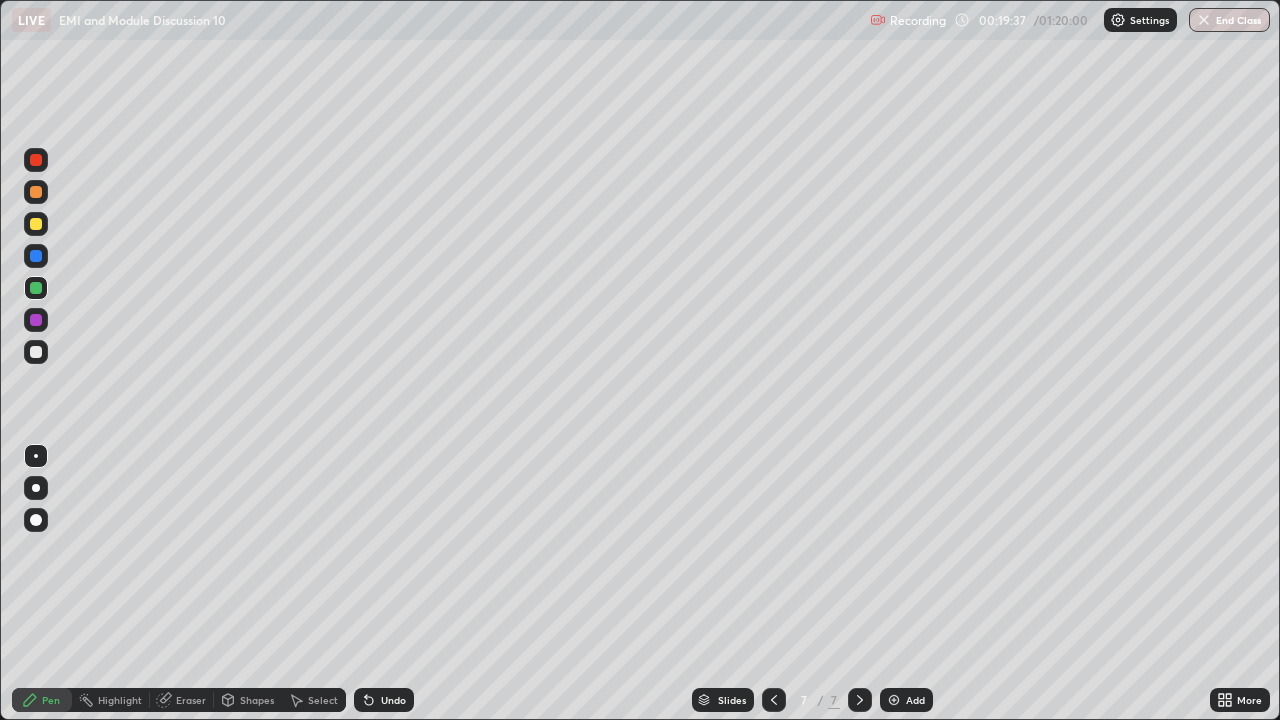 click at bounding box center (36, 224) 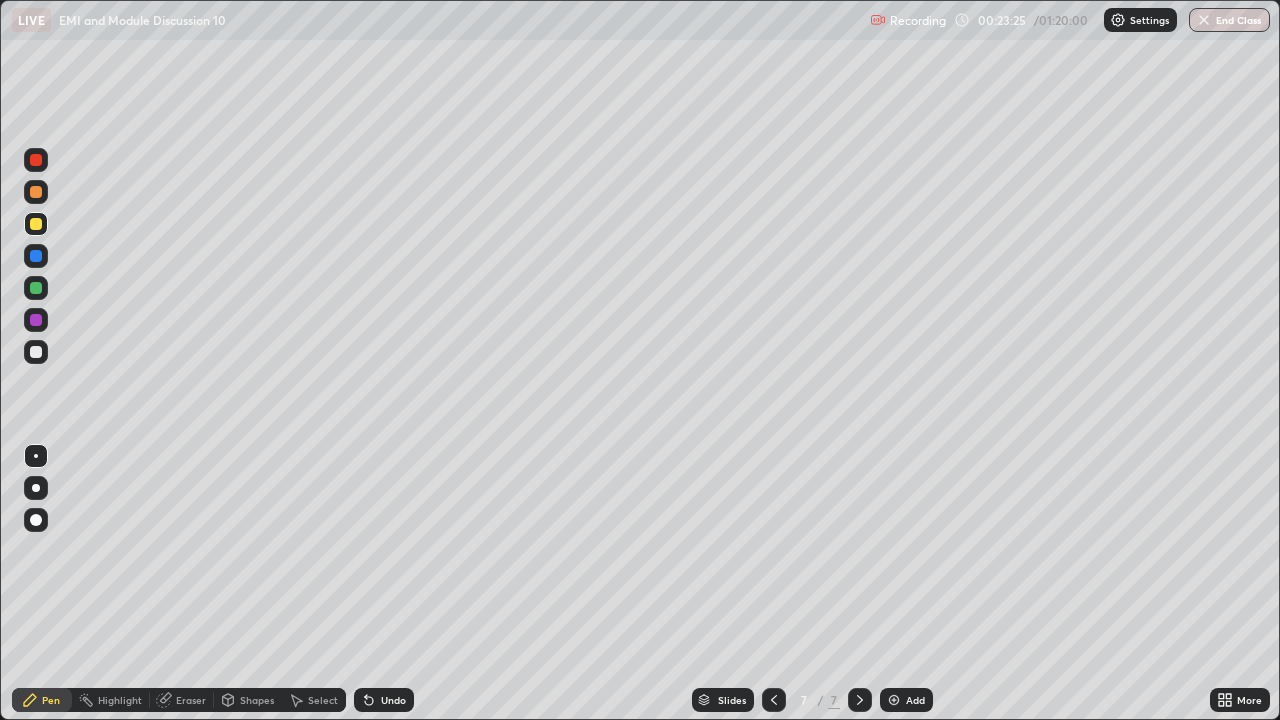 click on "Add" at bounding box center (915, 700) 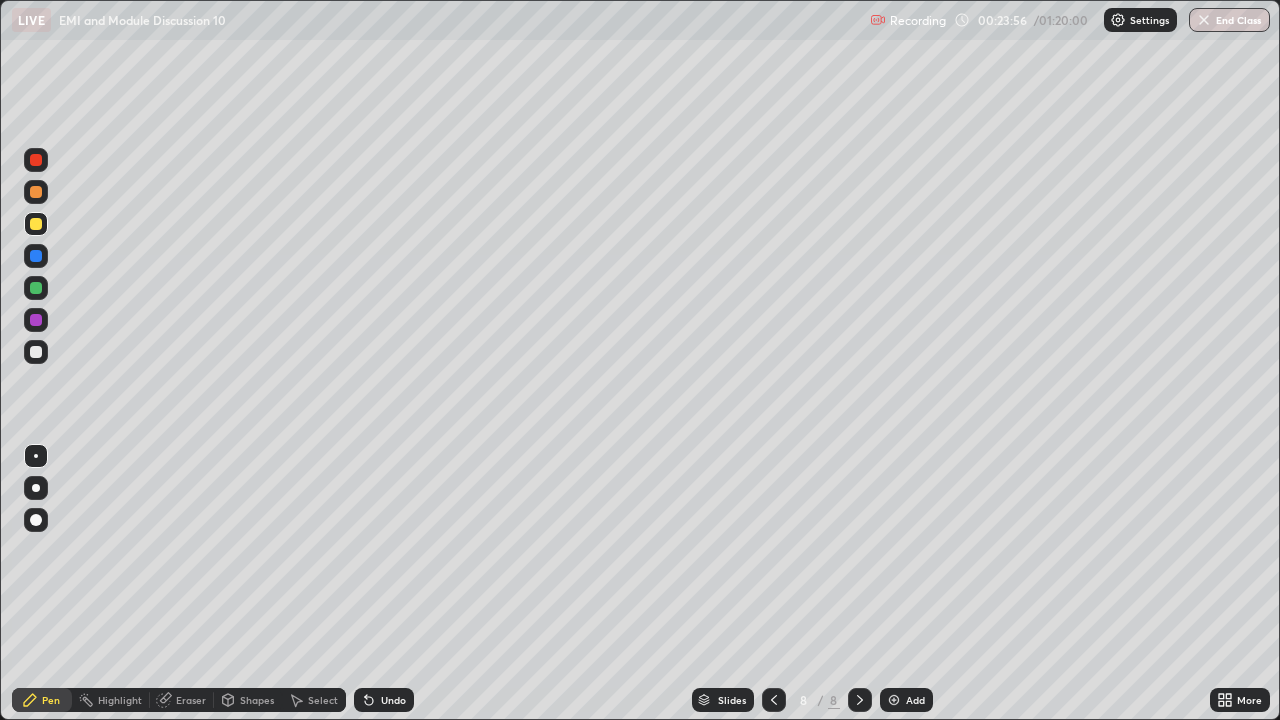 click at bounding box center (36, 288) 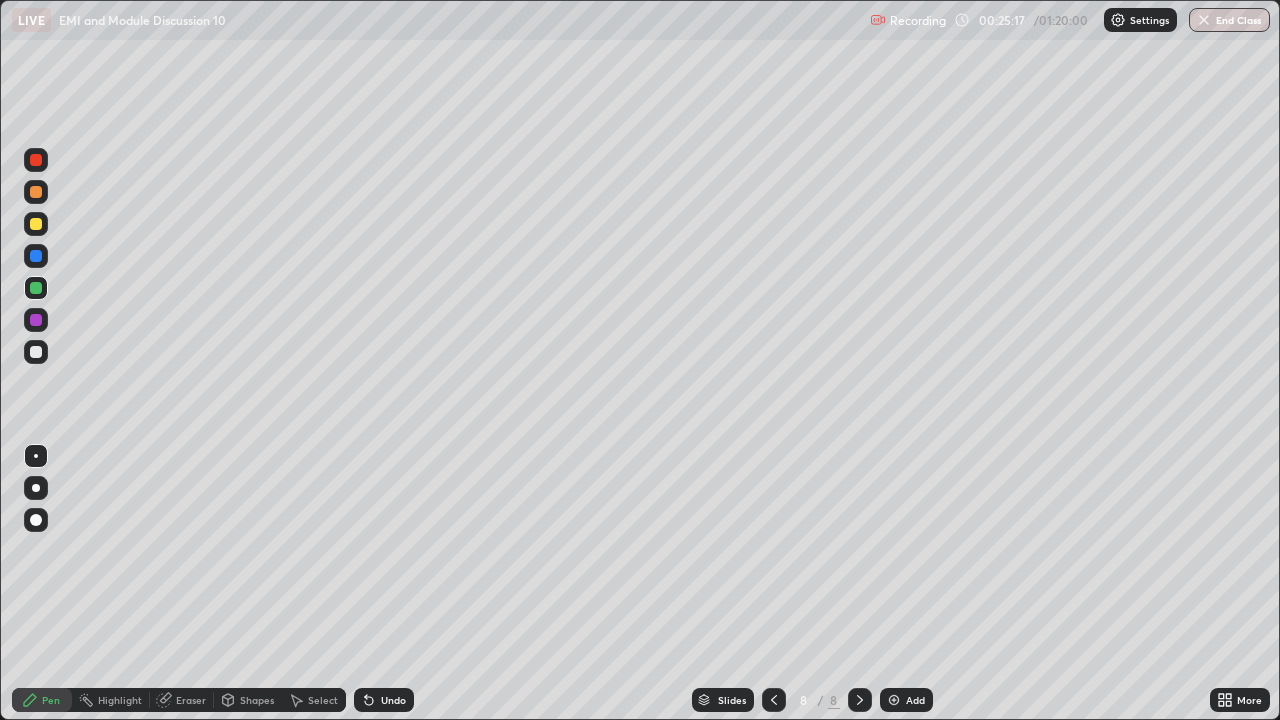click at bounding box center (36, 288) 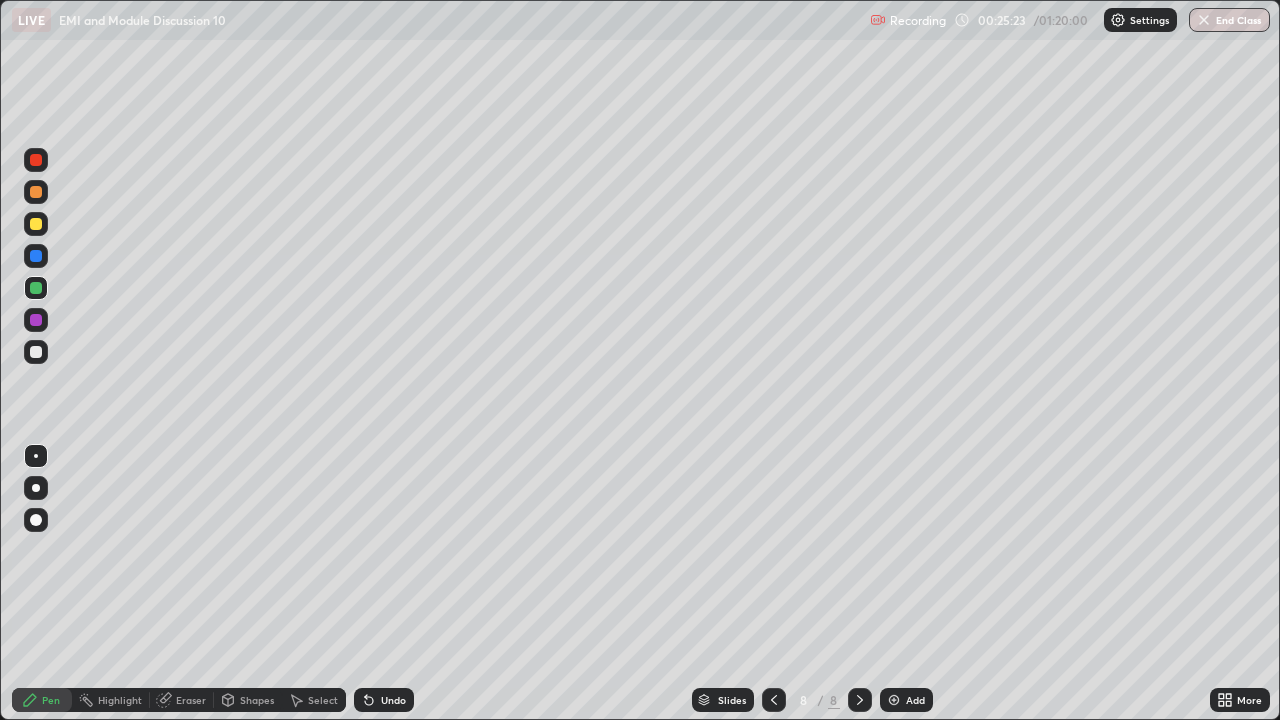 click at bounding box center (36, 224) 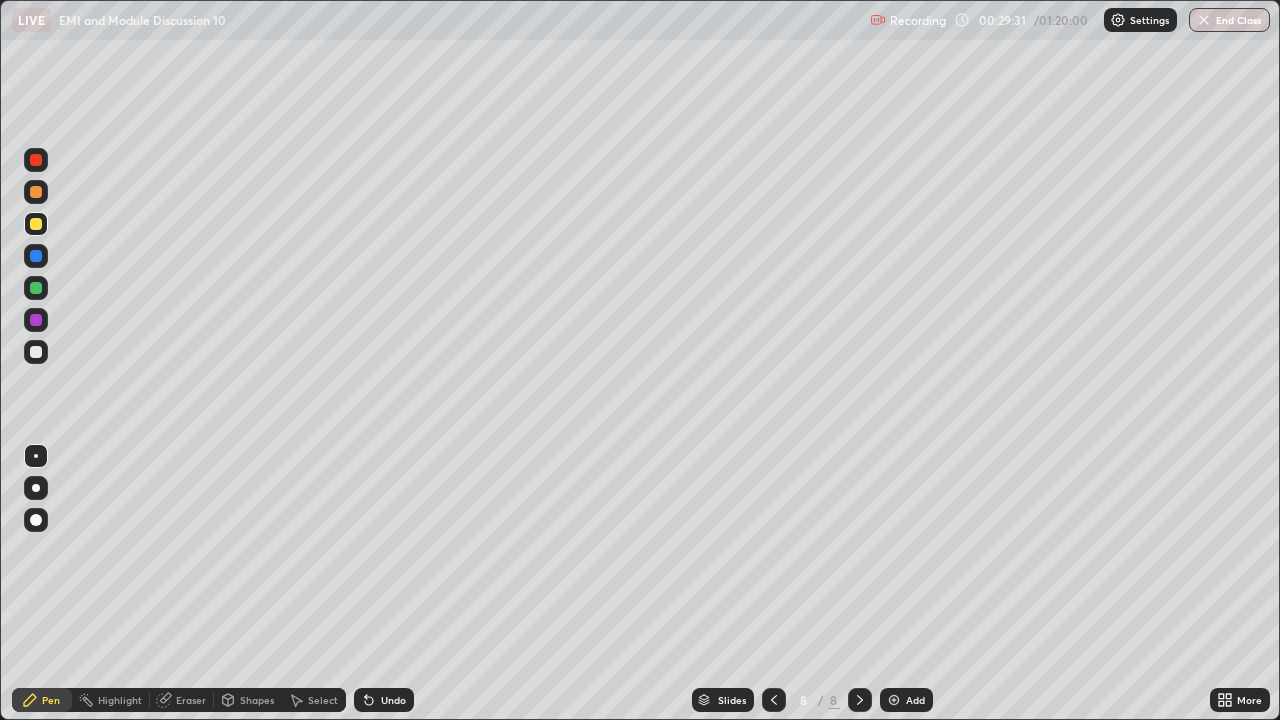 click at bounding box center [36, 288] 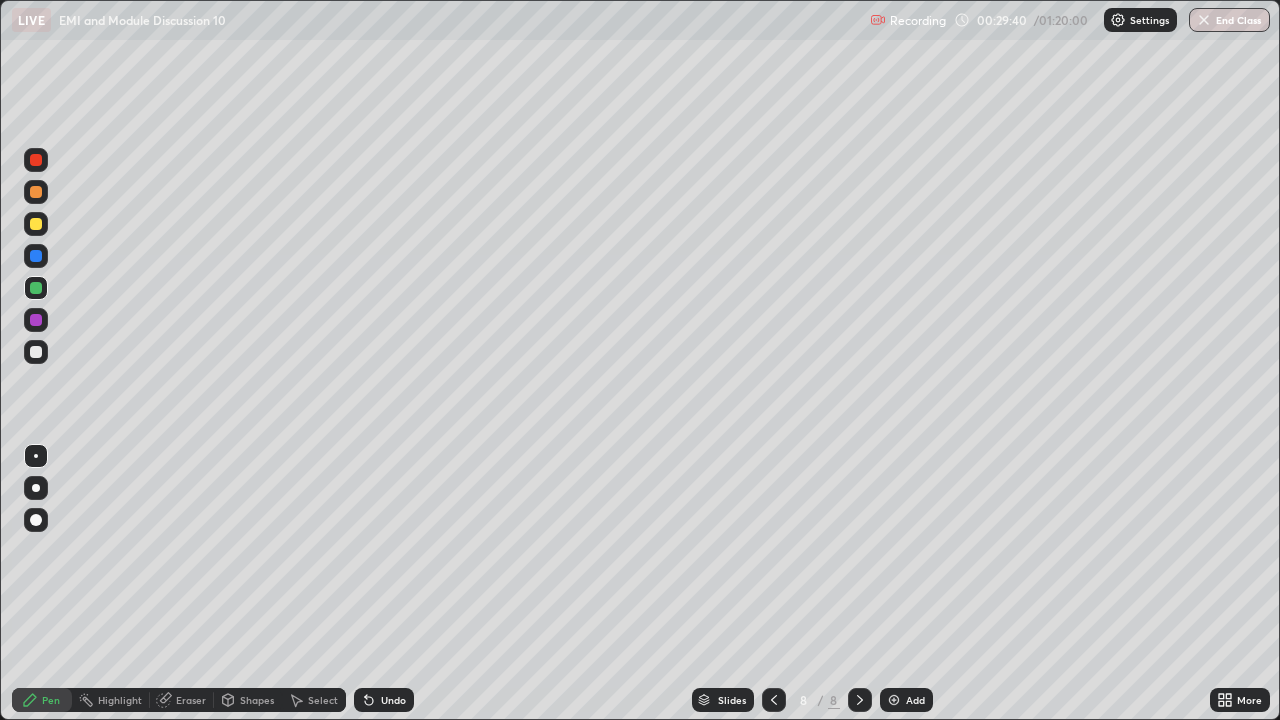 click at bounding box center (36, 192) 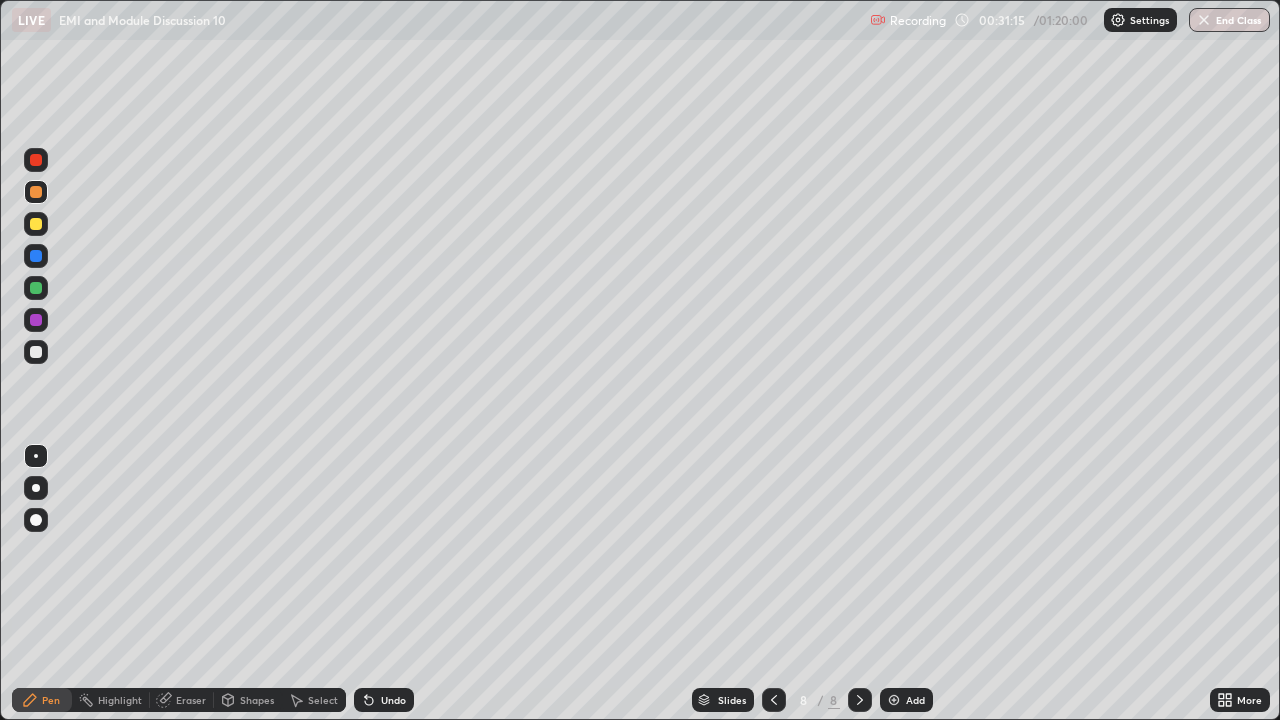 click at bounding box center [36, 224] 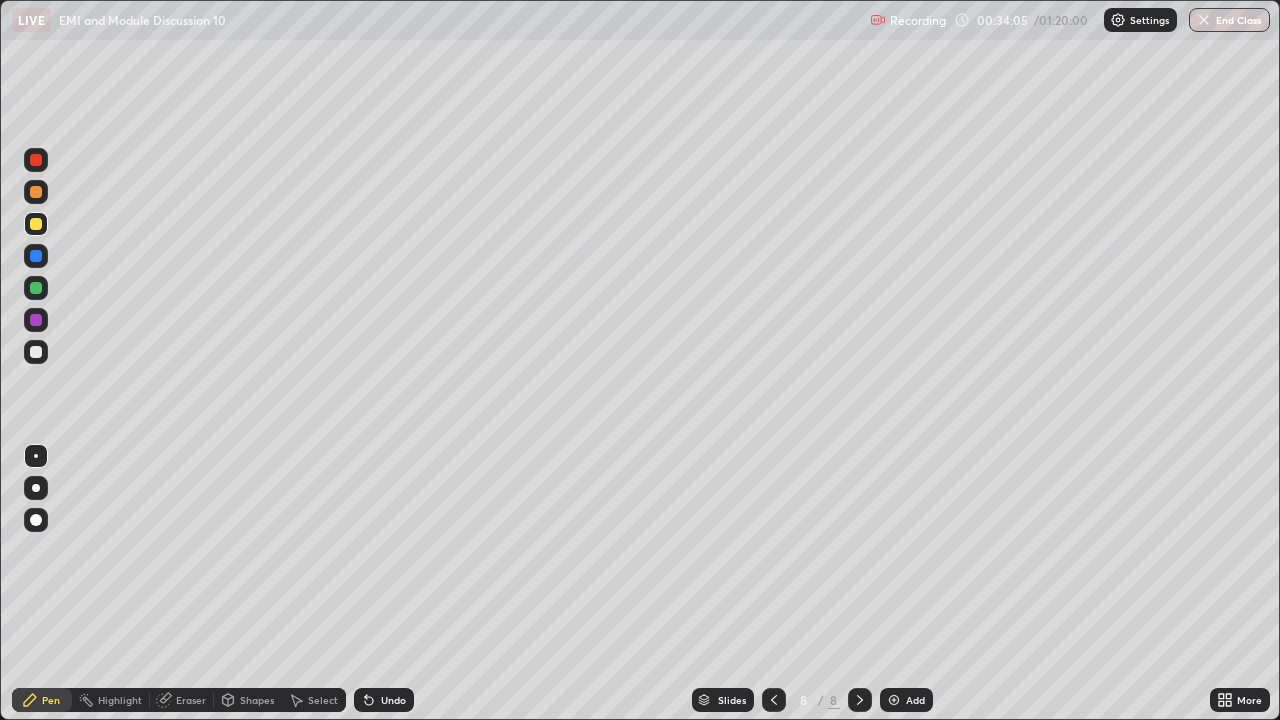 click on "Add" at bounding box center (915, 700) 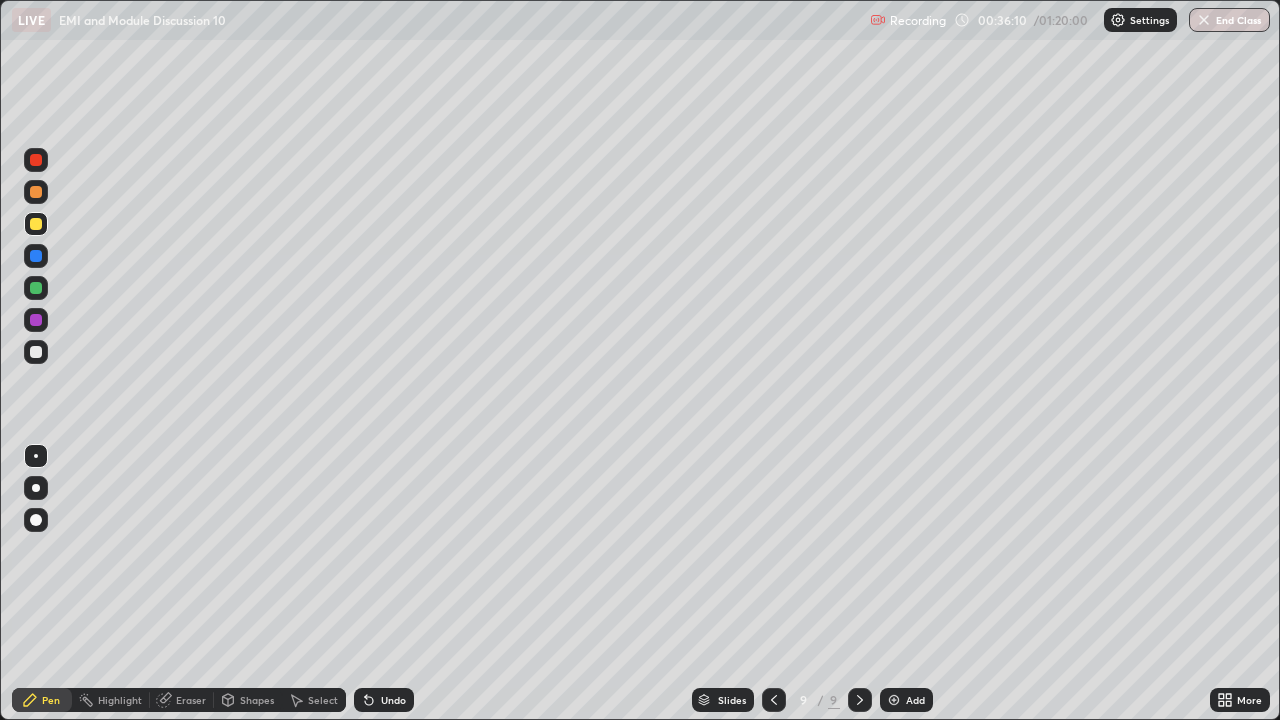 click at bounding box center [36, 352] 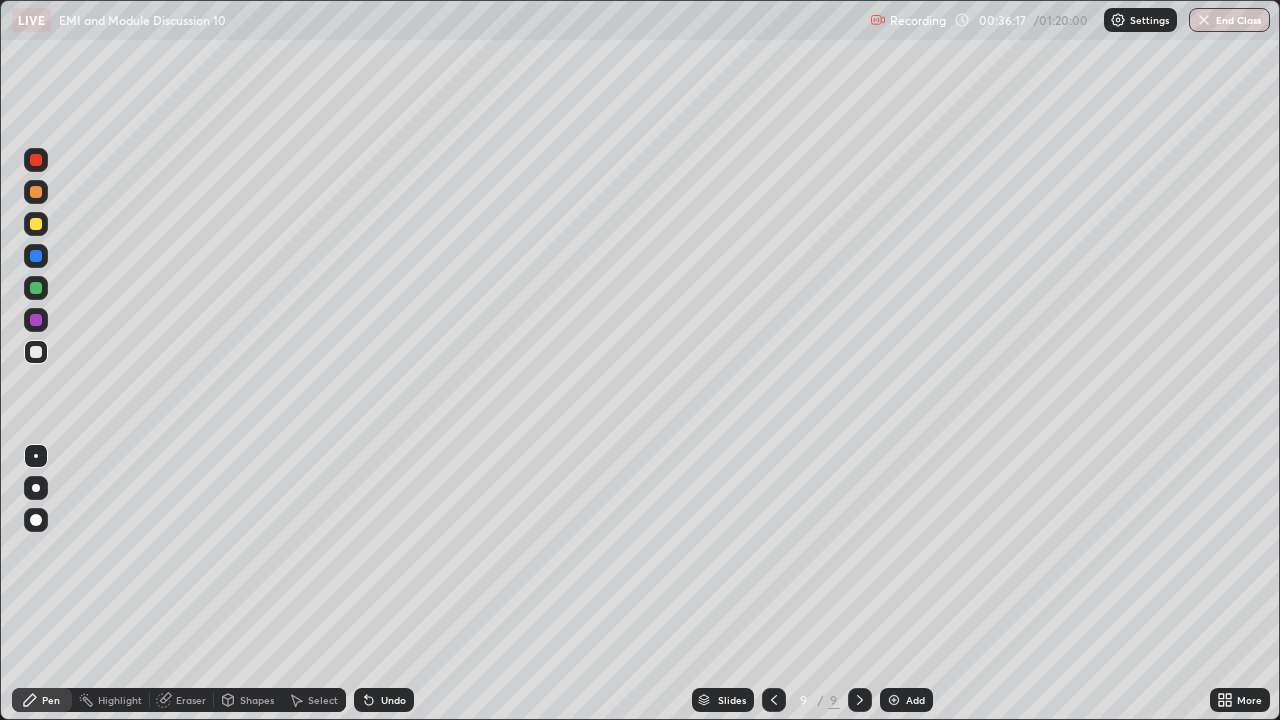 click on "Undo" at bounding box center (393, 700) 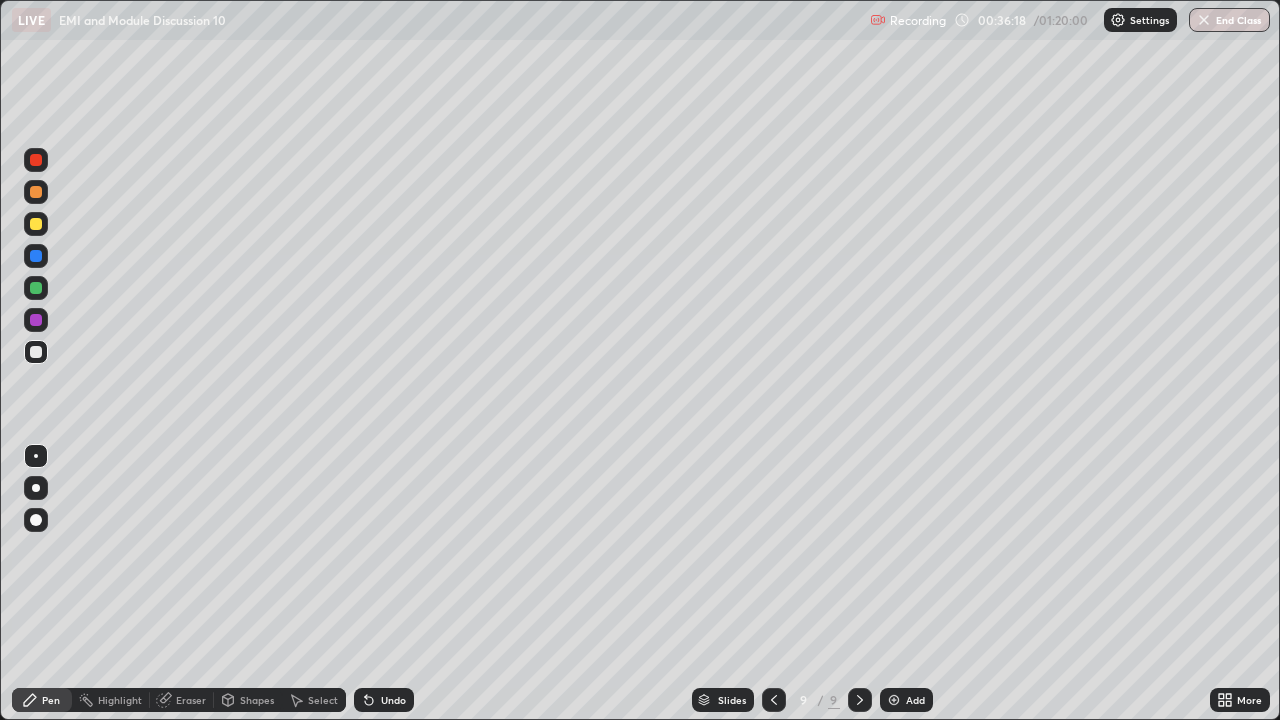 click on "Undo" at bounding box center [384, 700] 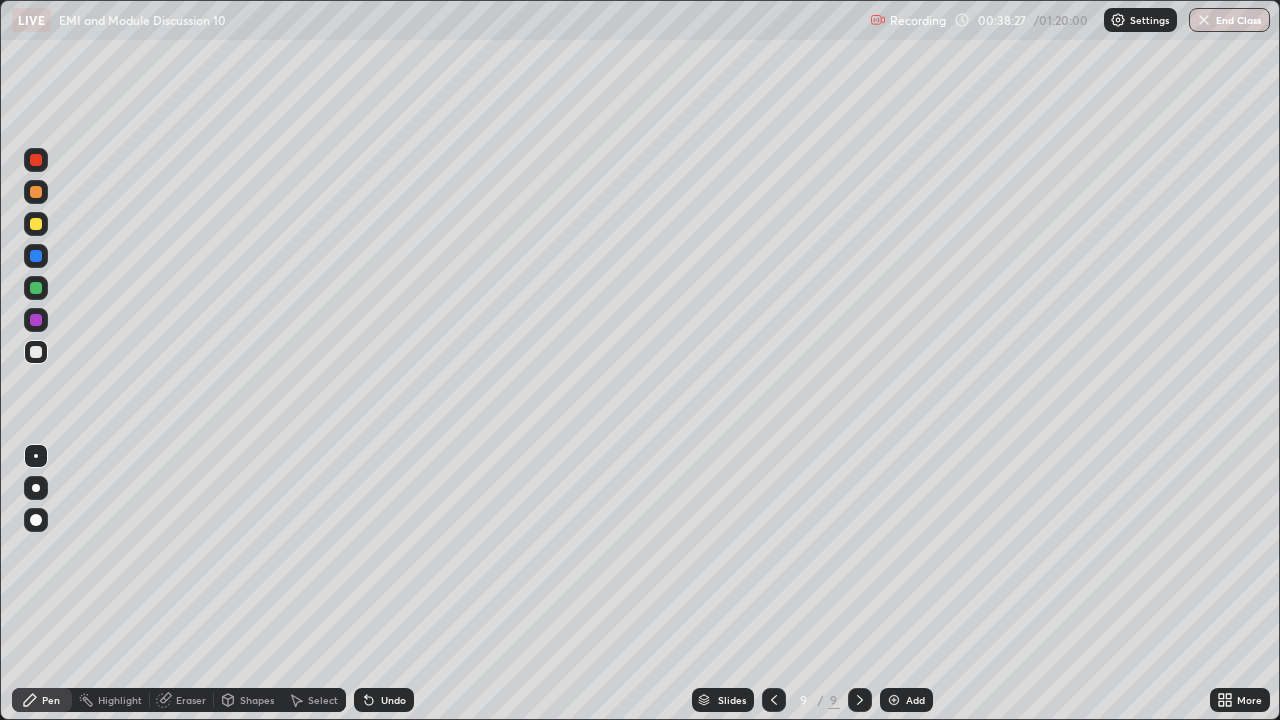 click on "Eraser" at bounding box center (191, 700) 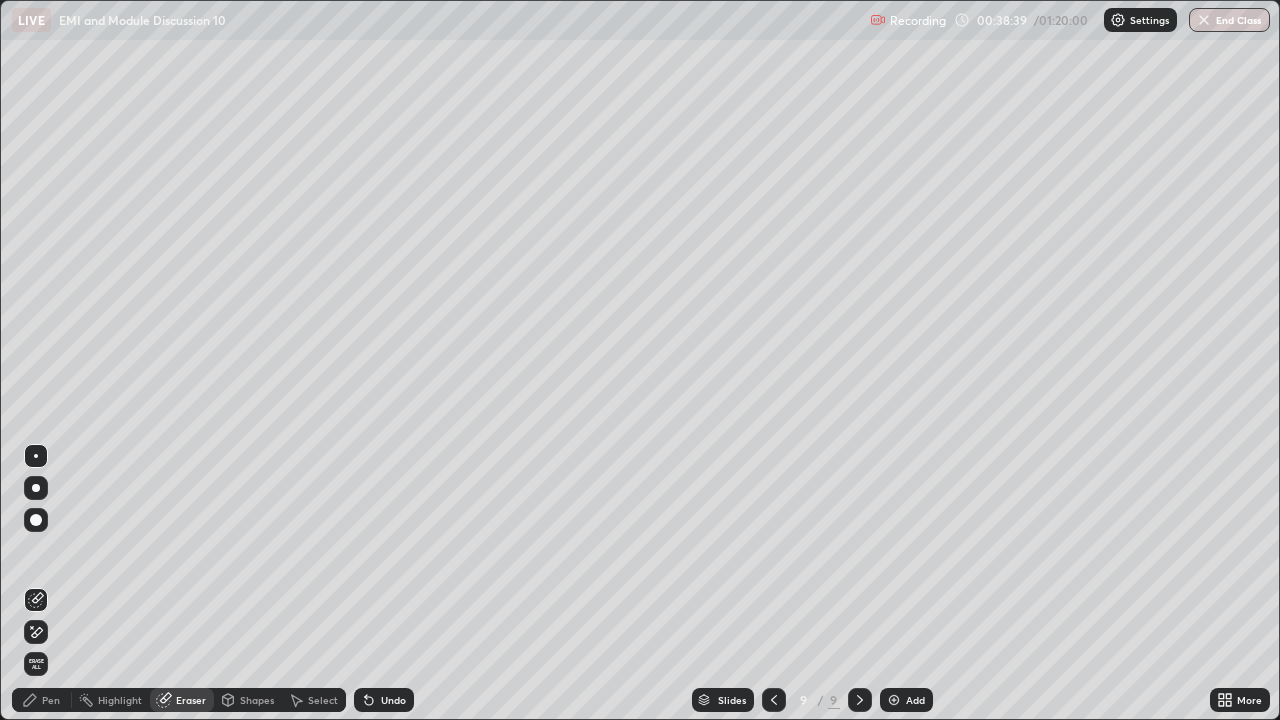 click on "Pen" at bounding box center (51, 700) 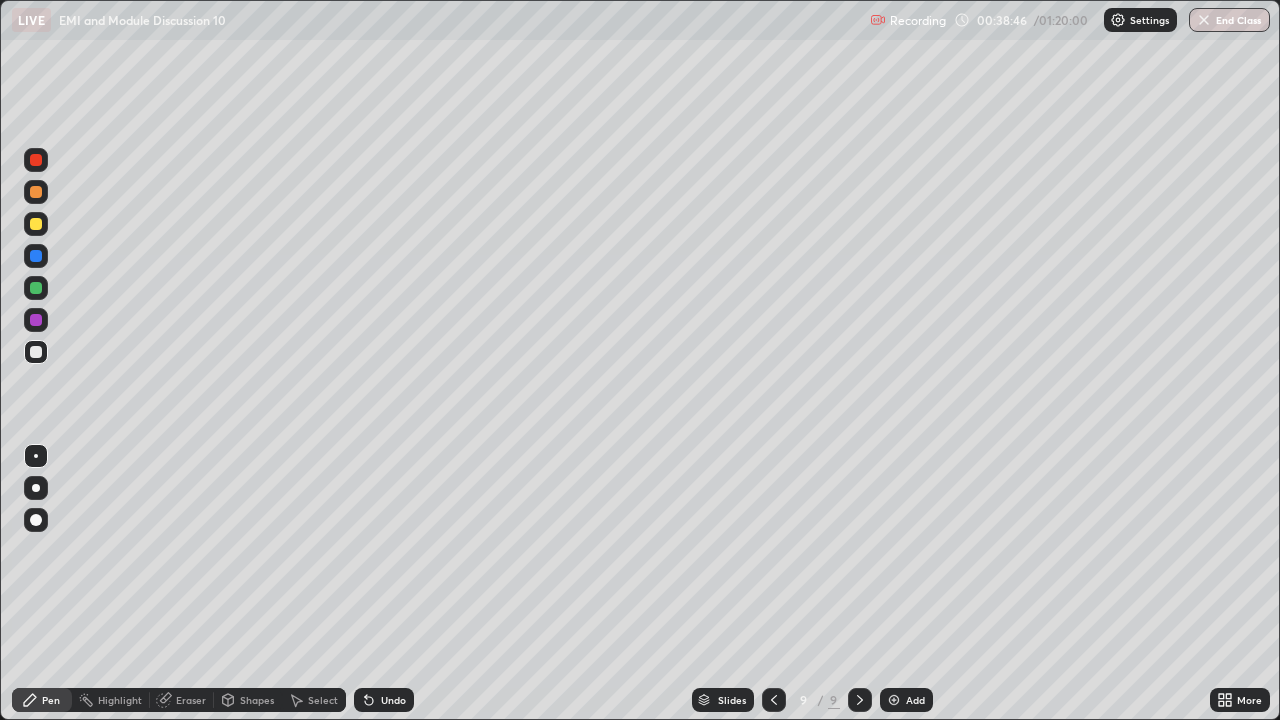 click at bounding box center [894, 700] 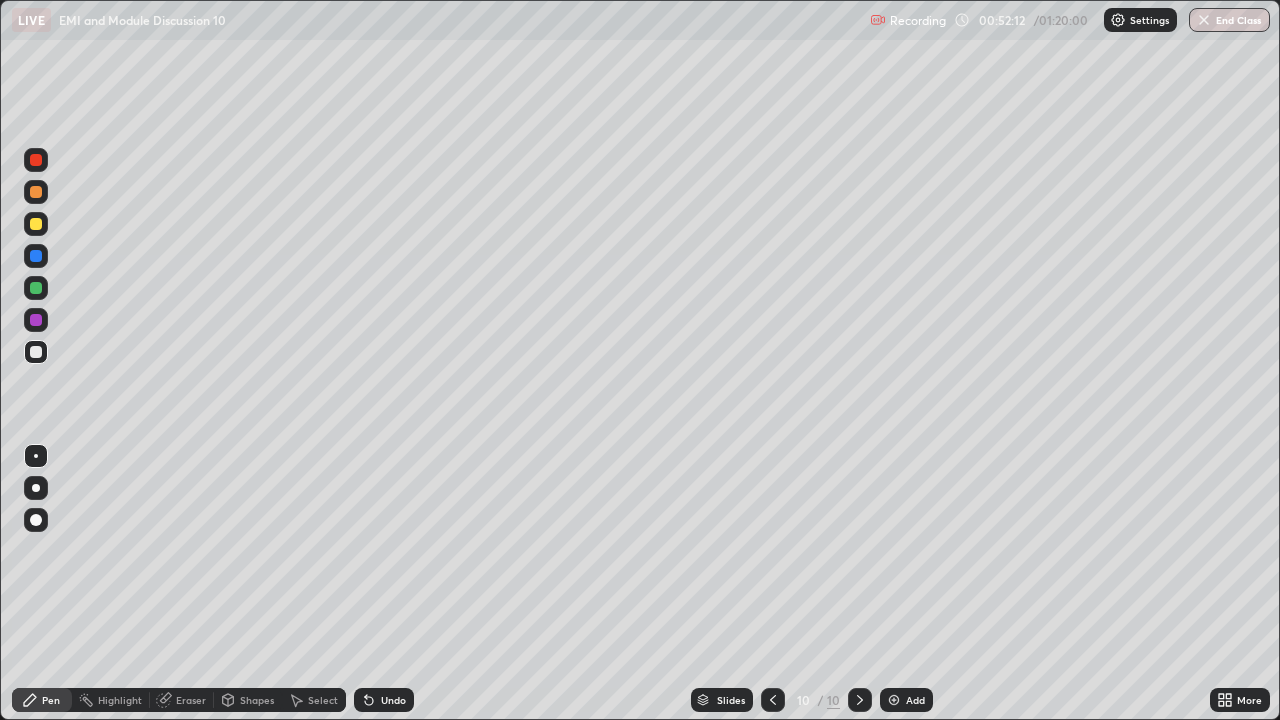 click on "Add" at bounding box center (915, 700) 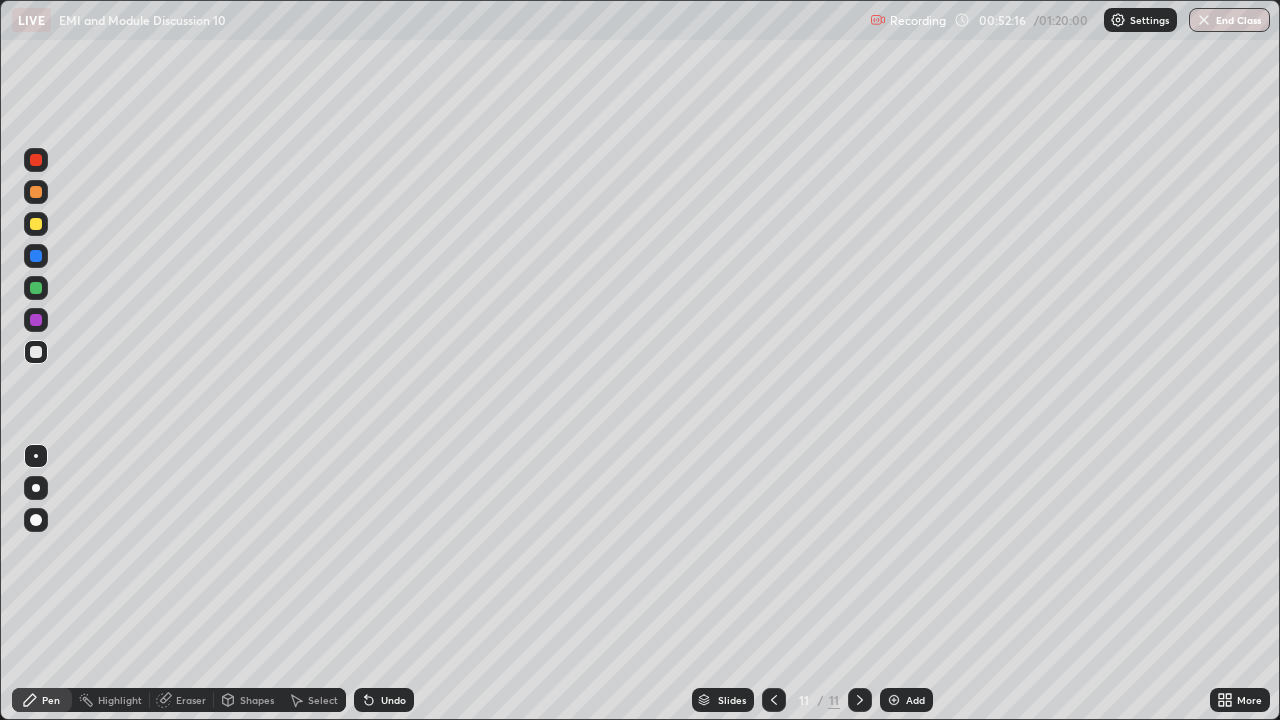 click 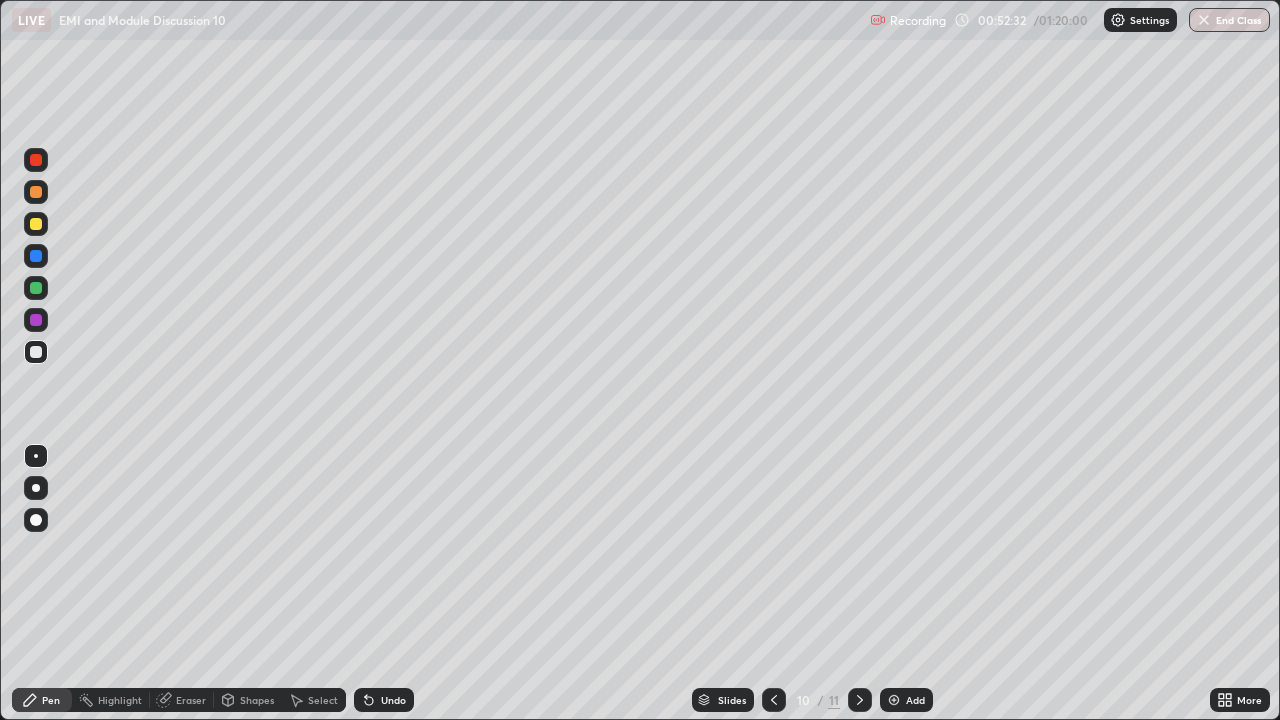 click on "Add" at bounding box center [915, 700] 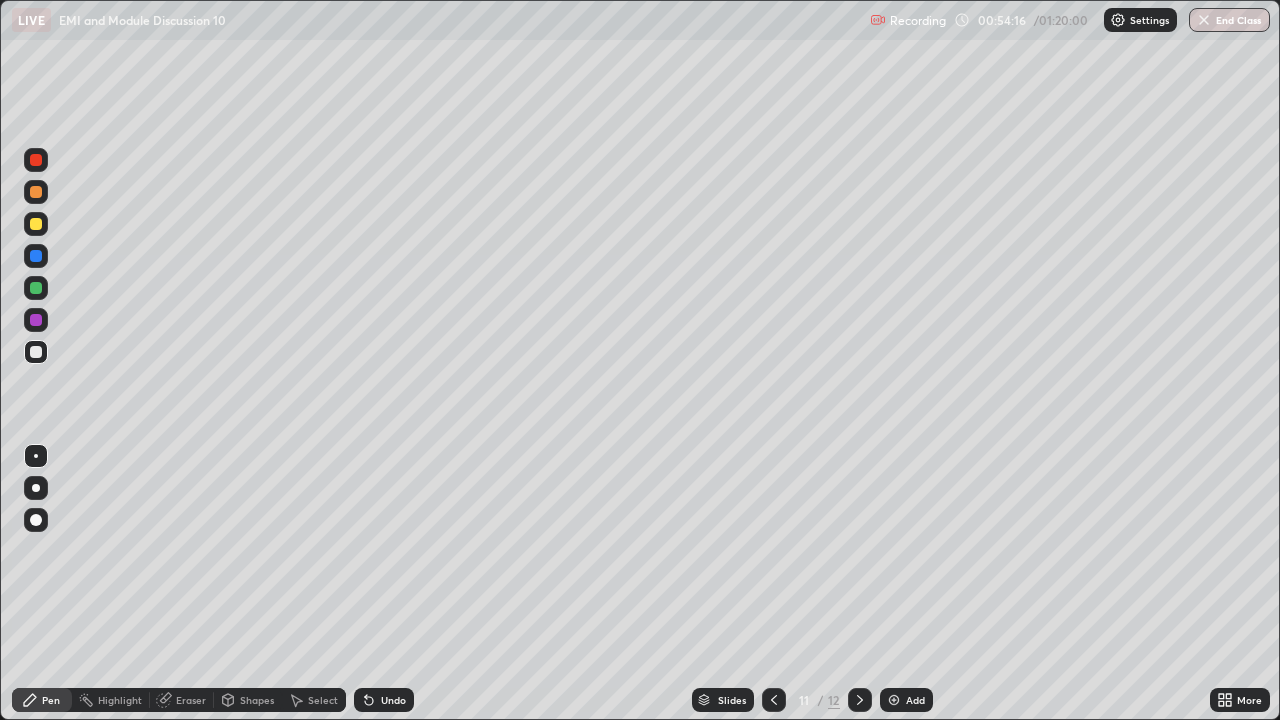 click at bounding box center (36, 224) 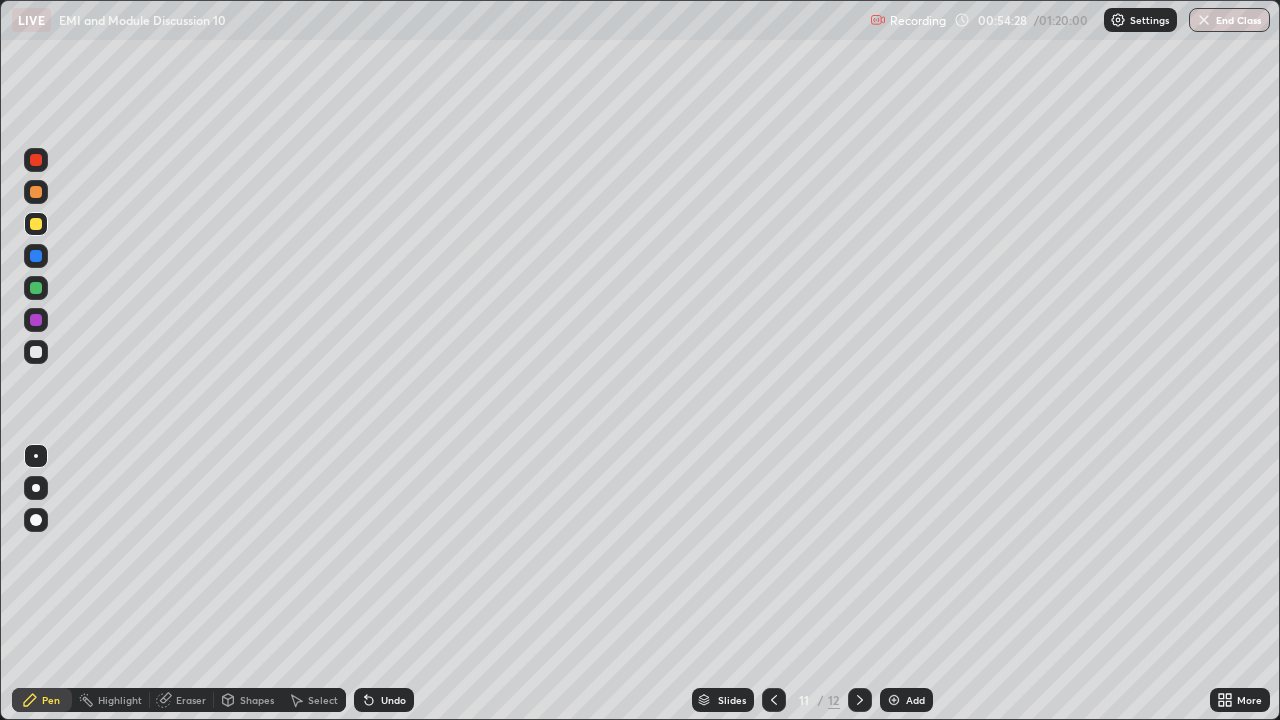 click at bounding box center [36, 192] 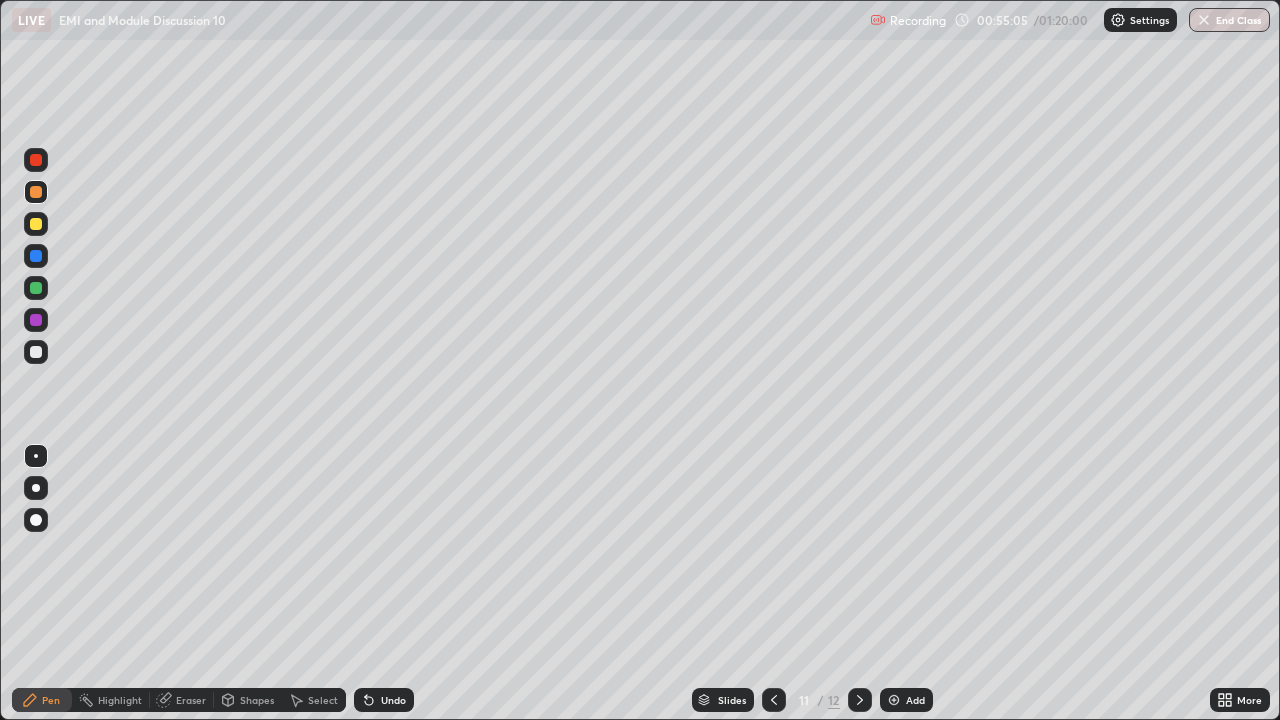 click at bounding box center [36, 352] 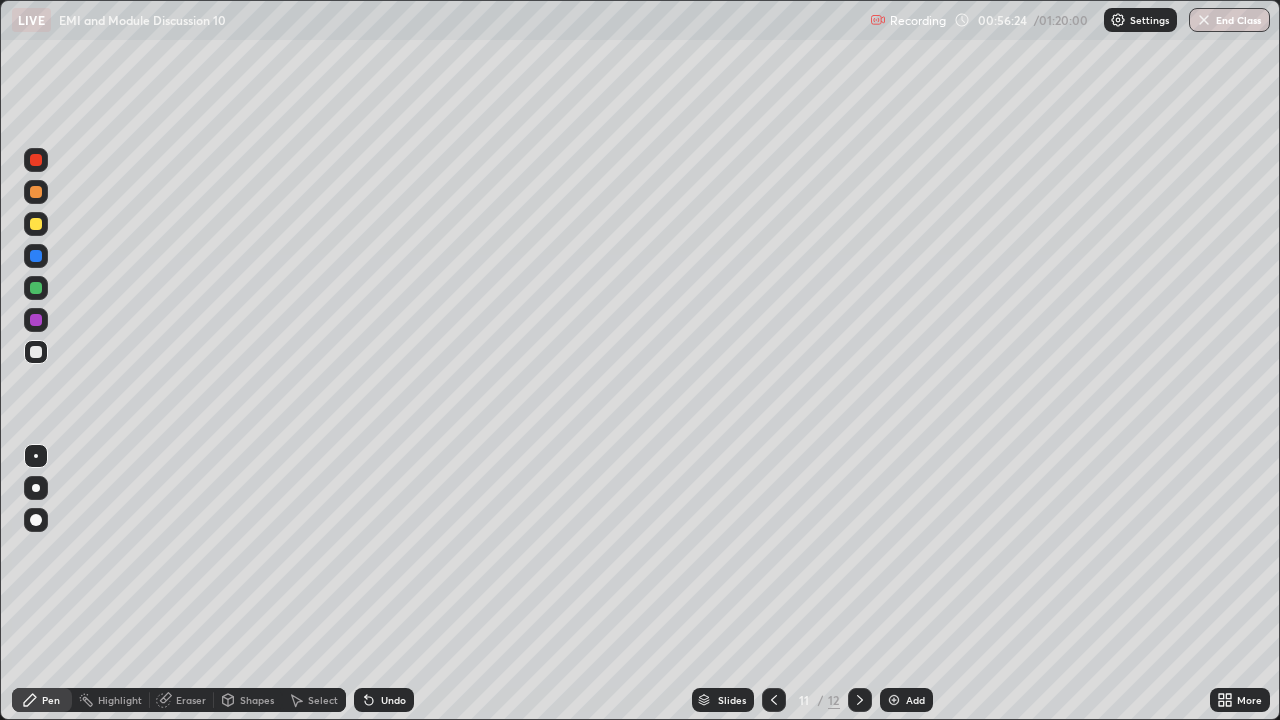 click at bounding box center (36, 288) 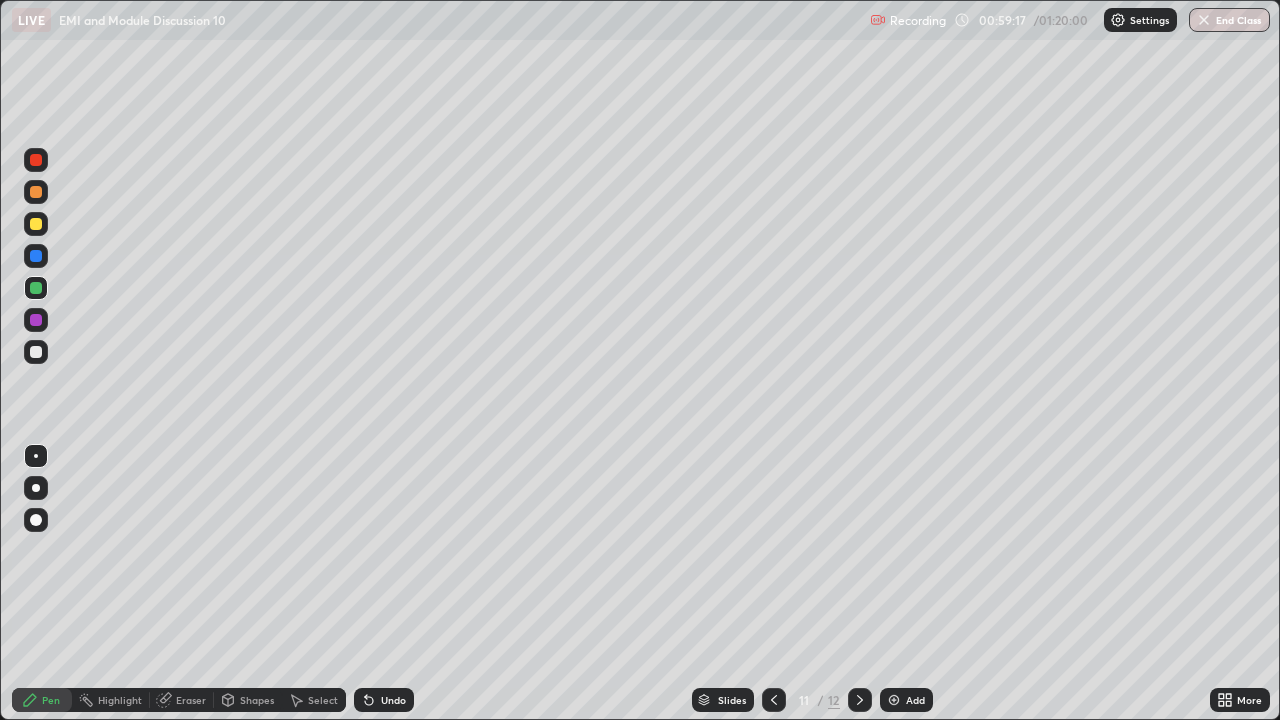 click at bounding box center [36, 224] 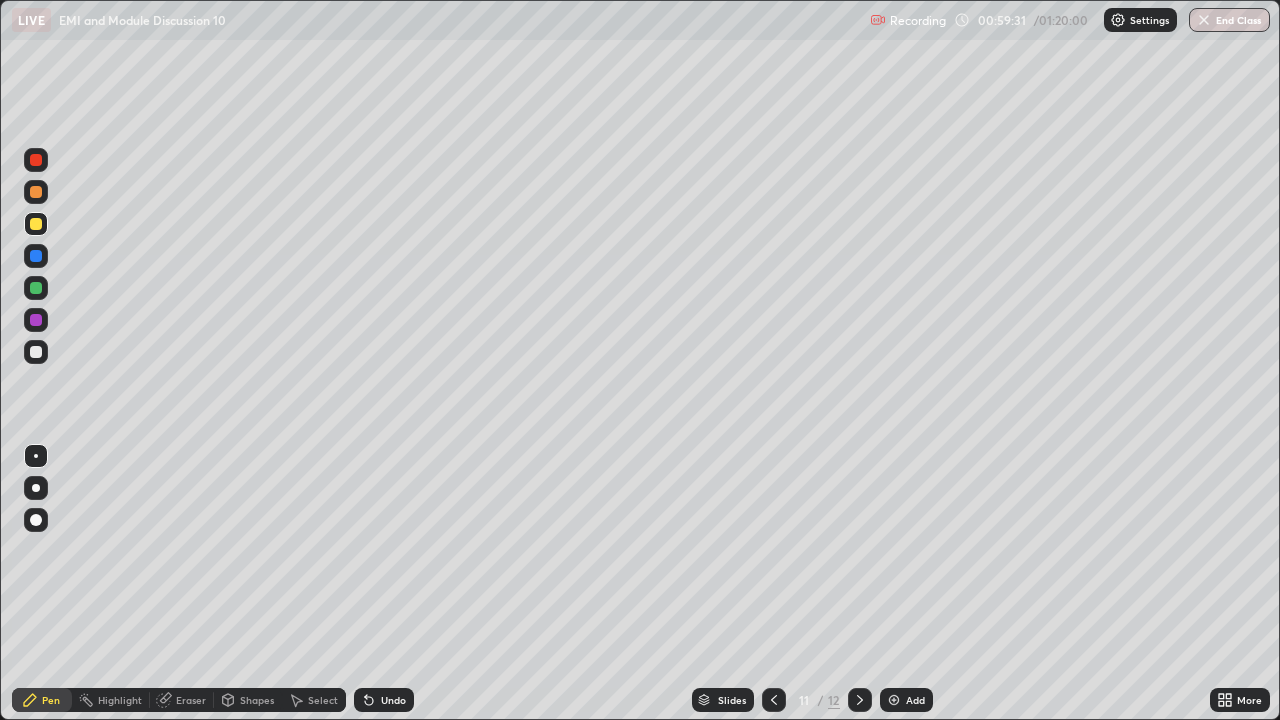 click on "Eraser" at bounding box center [191, 700] 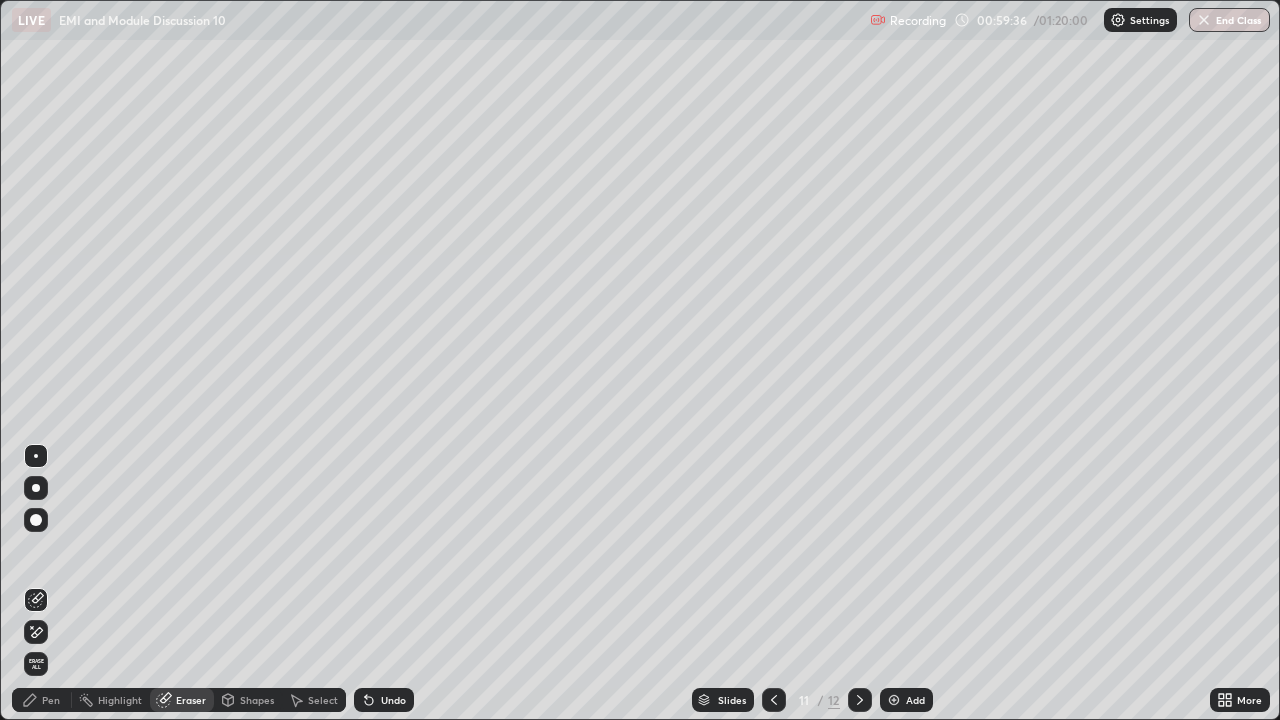 click on "Pen" at bounding box center (51, 700) 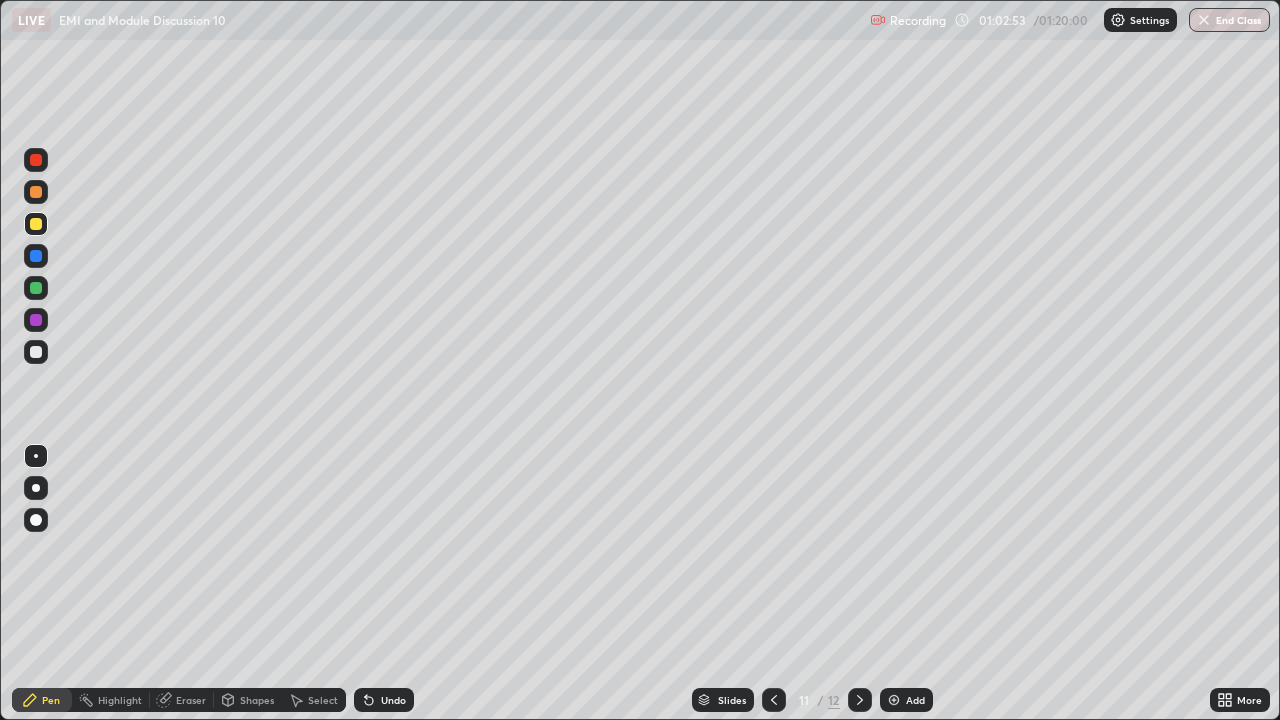 click on "Add" at bounding box center (915, 700) 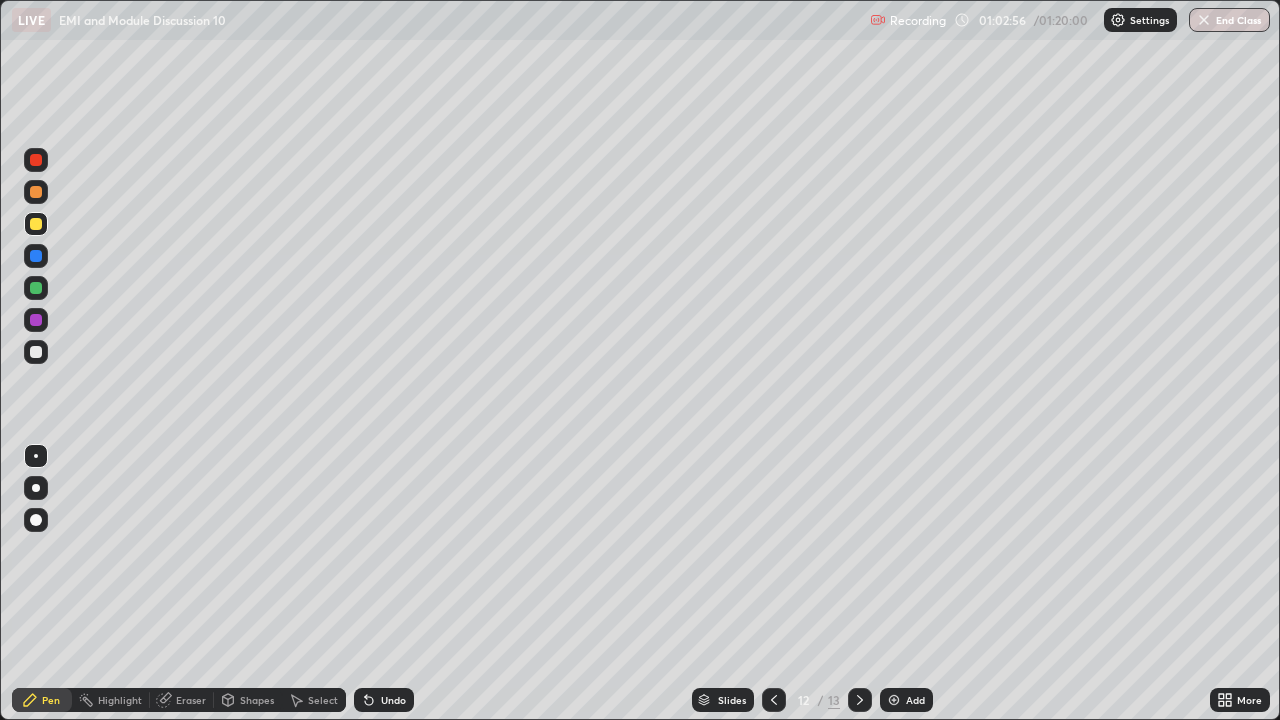 click at bounding box center (36, 352) 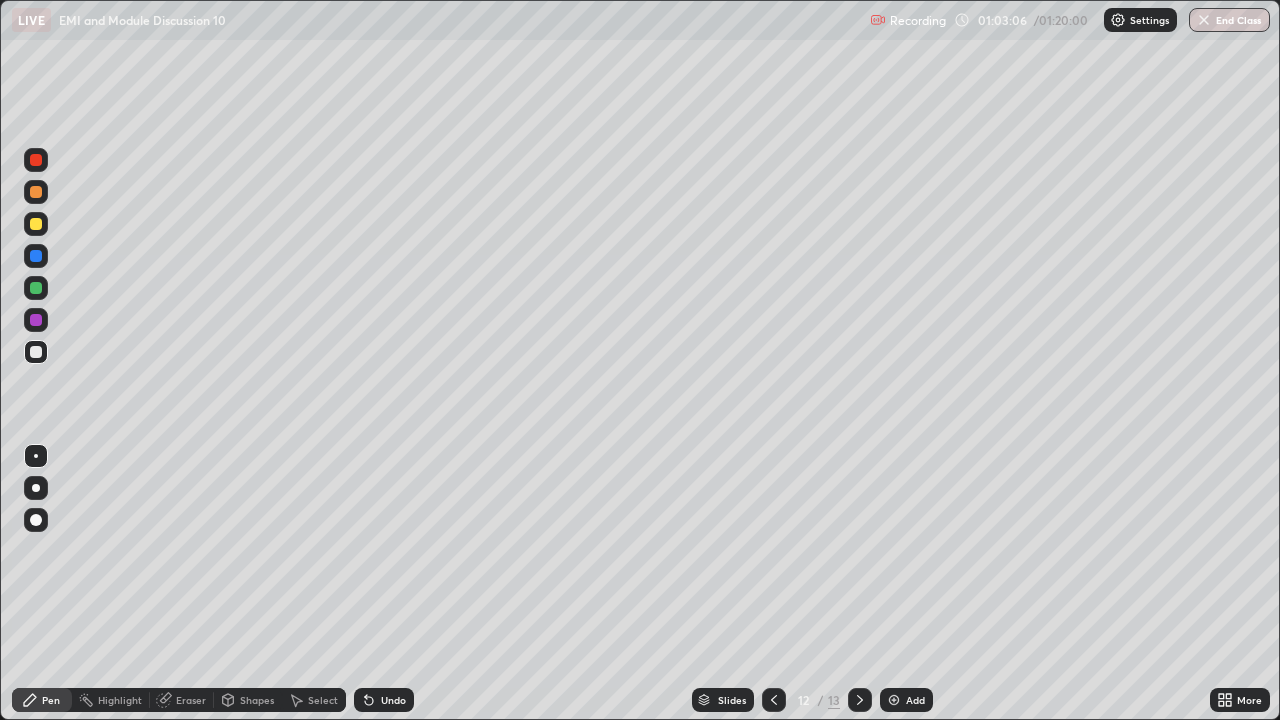 click on "Eraser" at bounding box center (191, 700) 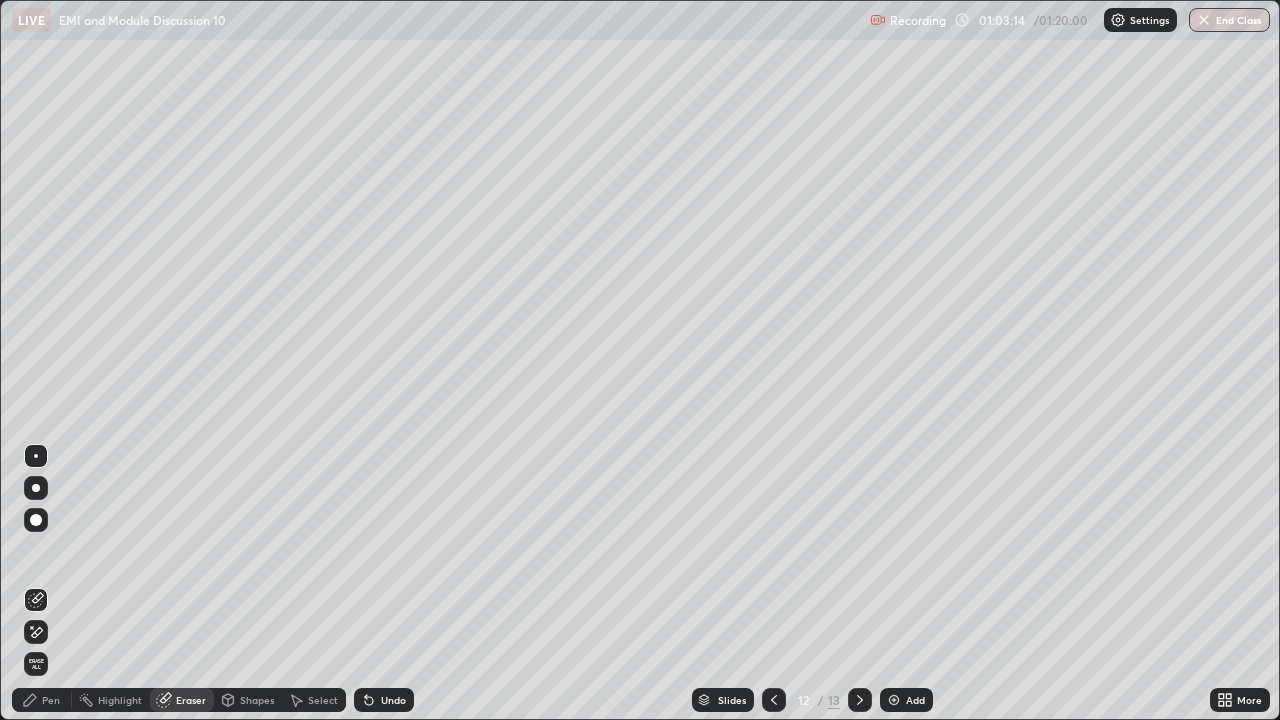 click on "Pen" at bounding box center [51, 700] 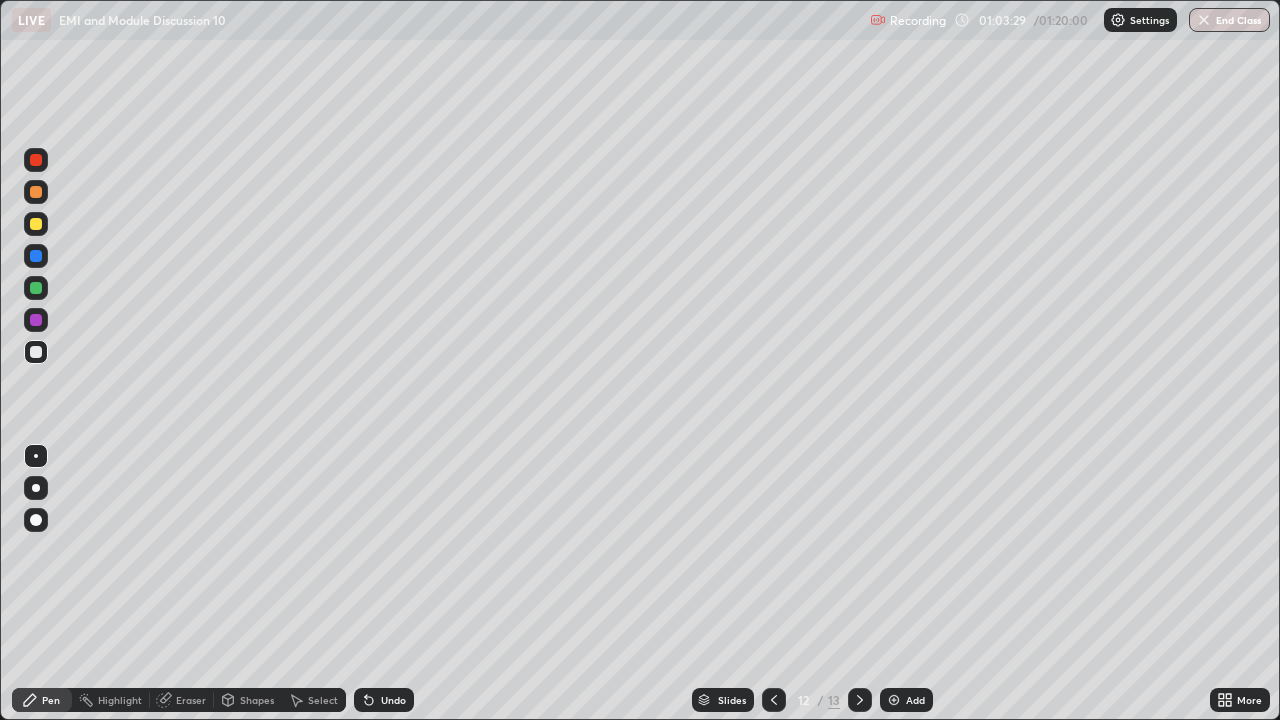 click at bounding box center [36, 224] 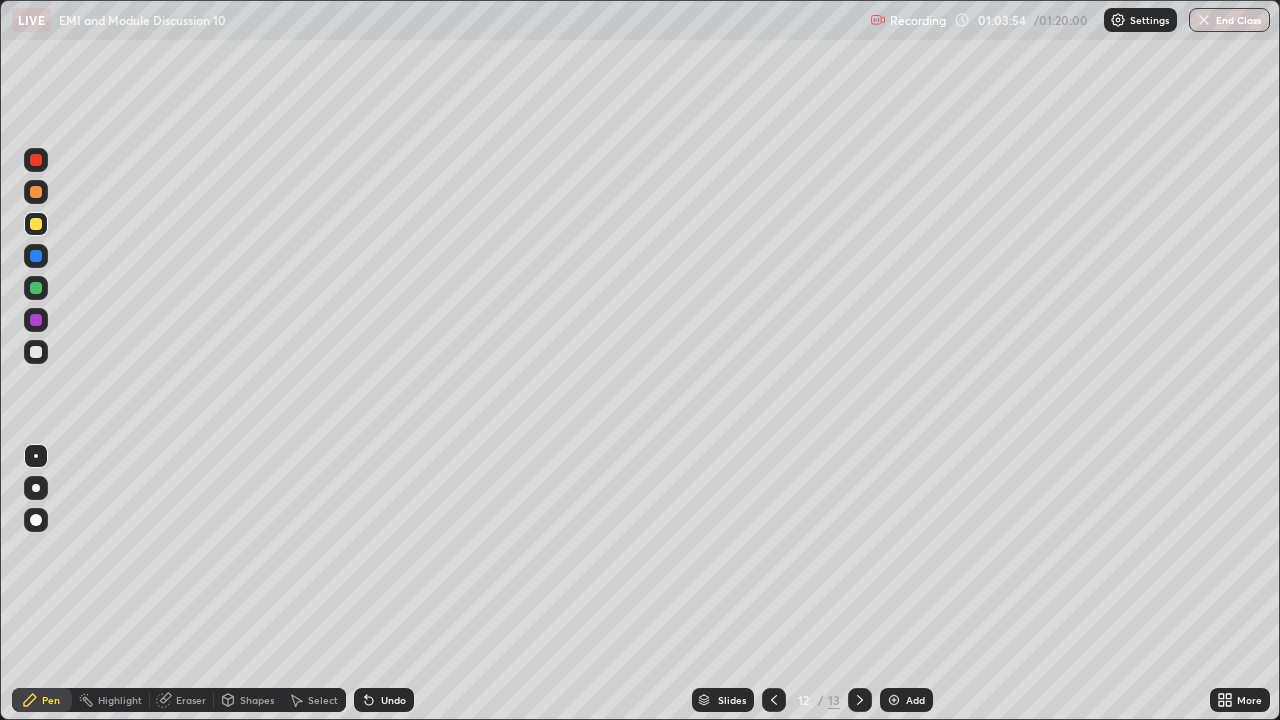 click on "Undo" at bounding box center (384, 700) 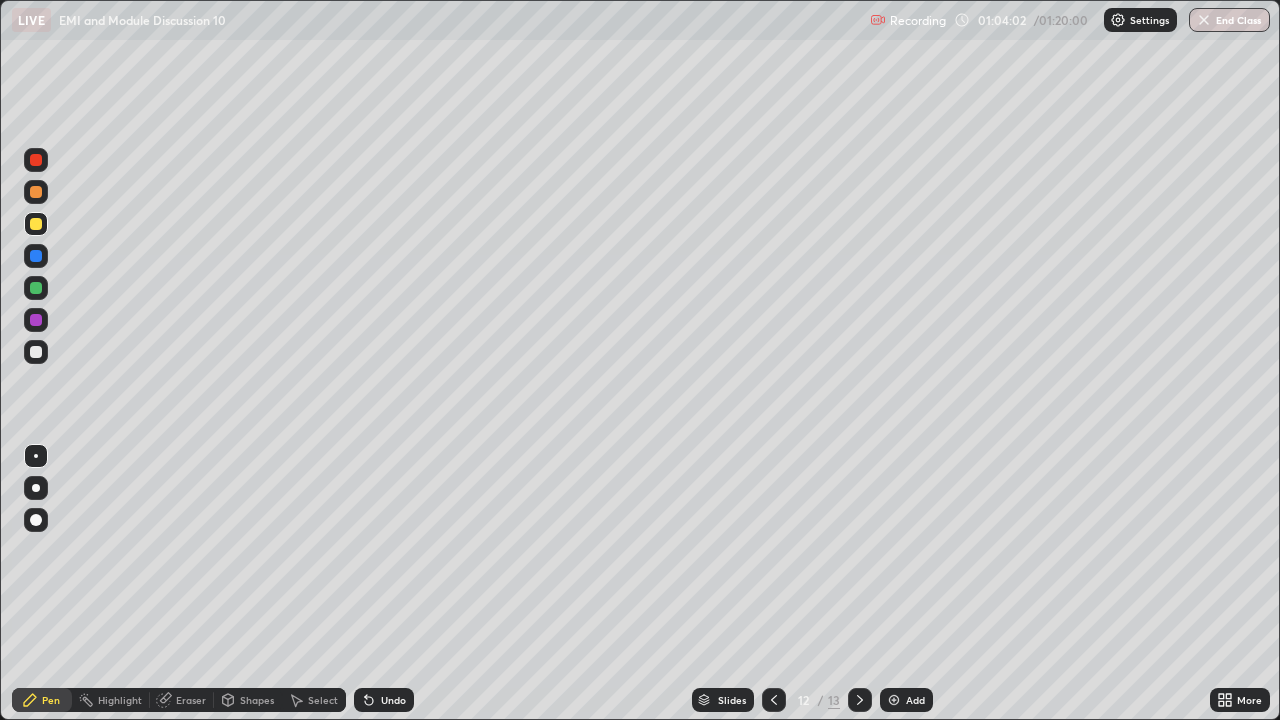 click at bounding box center [36, 192] 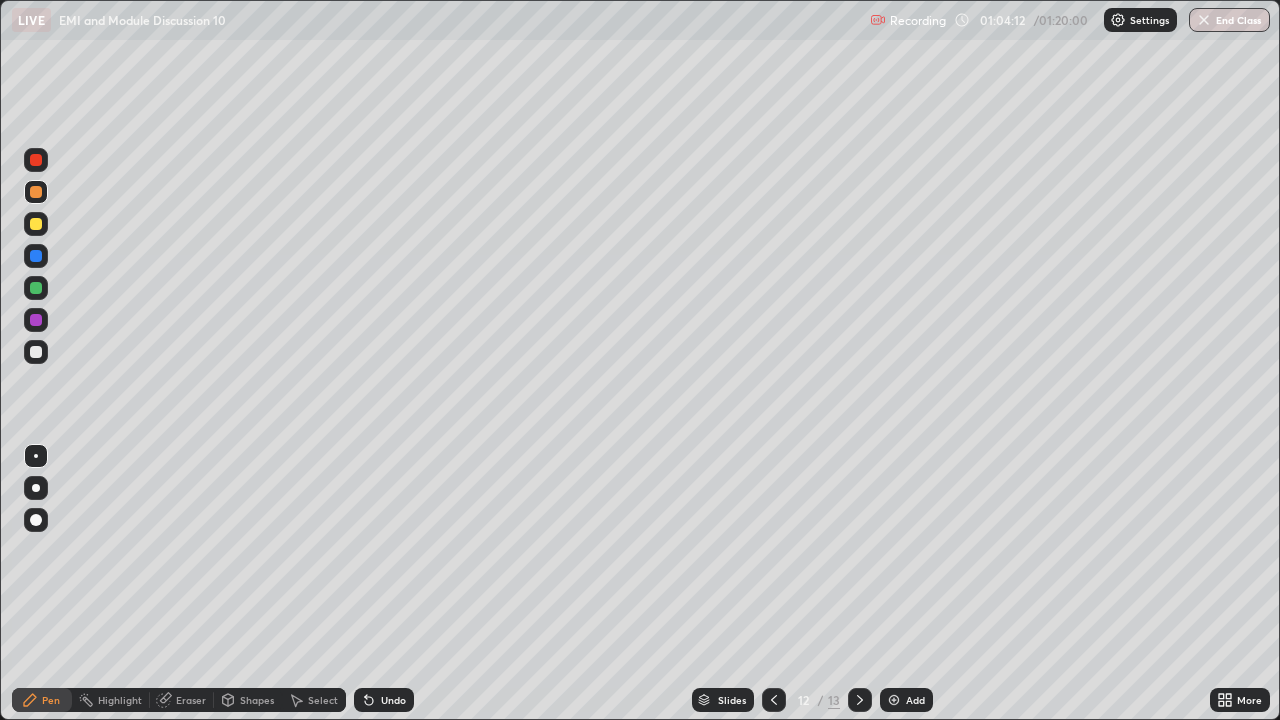 click at bounding box center (36, 192) 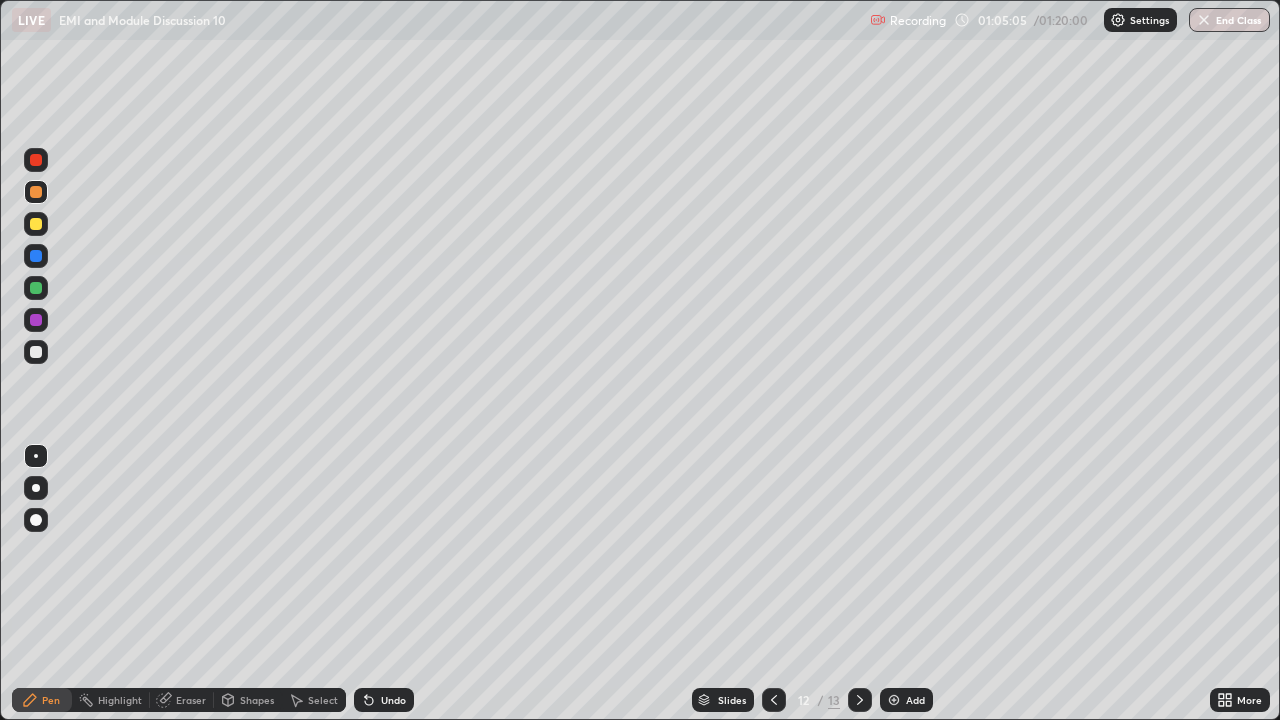 click on "Undo" at bounding box center [384, 700] 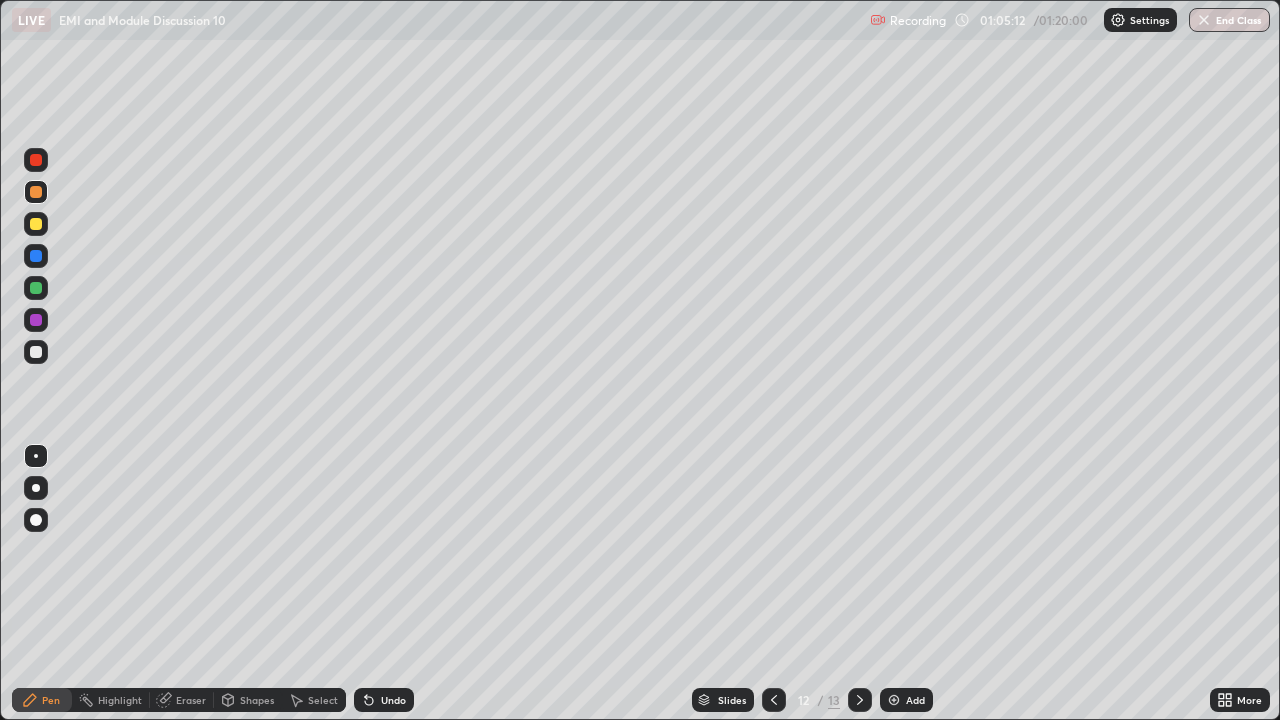 click at bounding box center [36, 288] 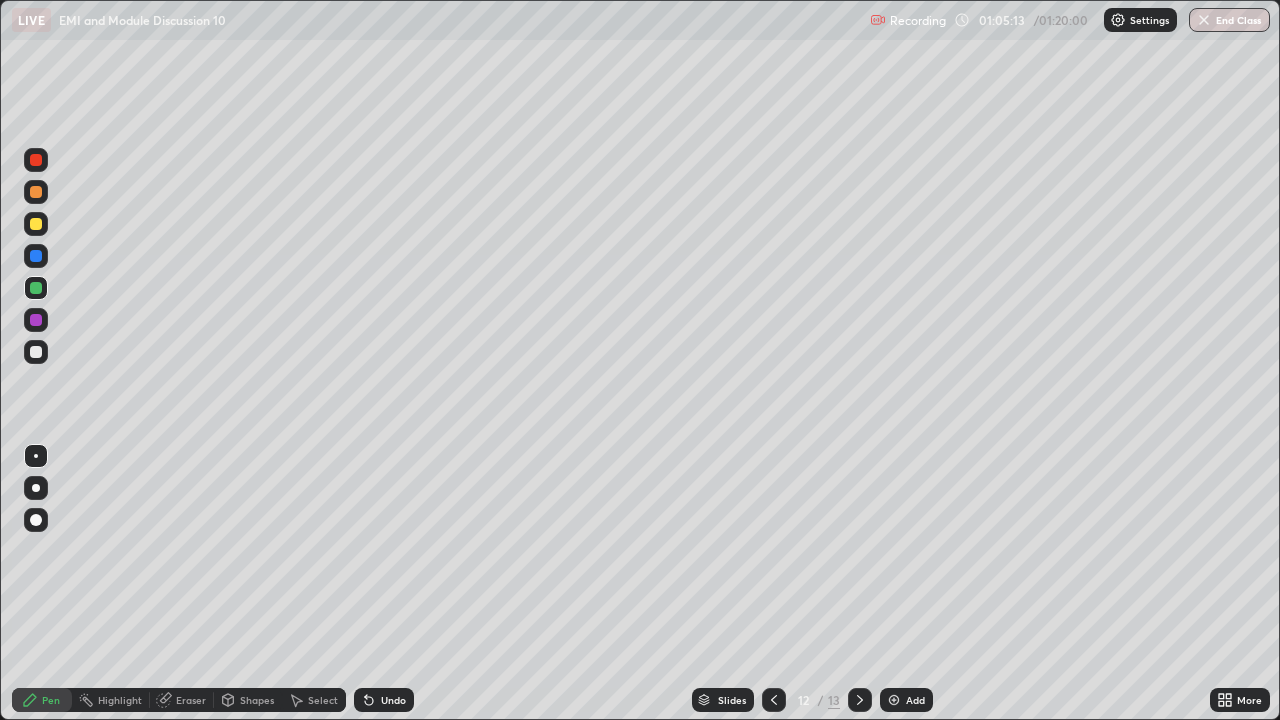 click at bounding box center (36, 160) 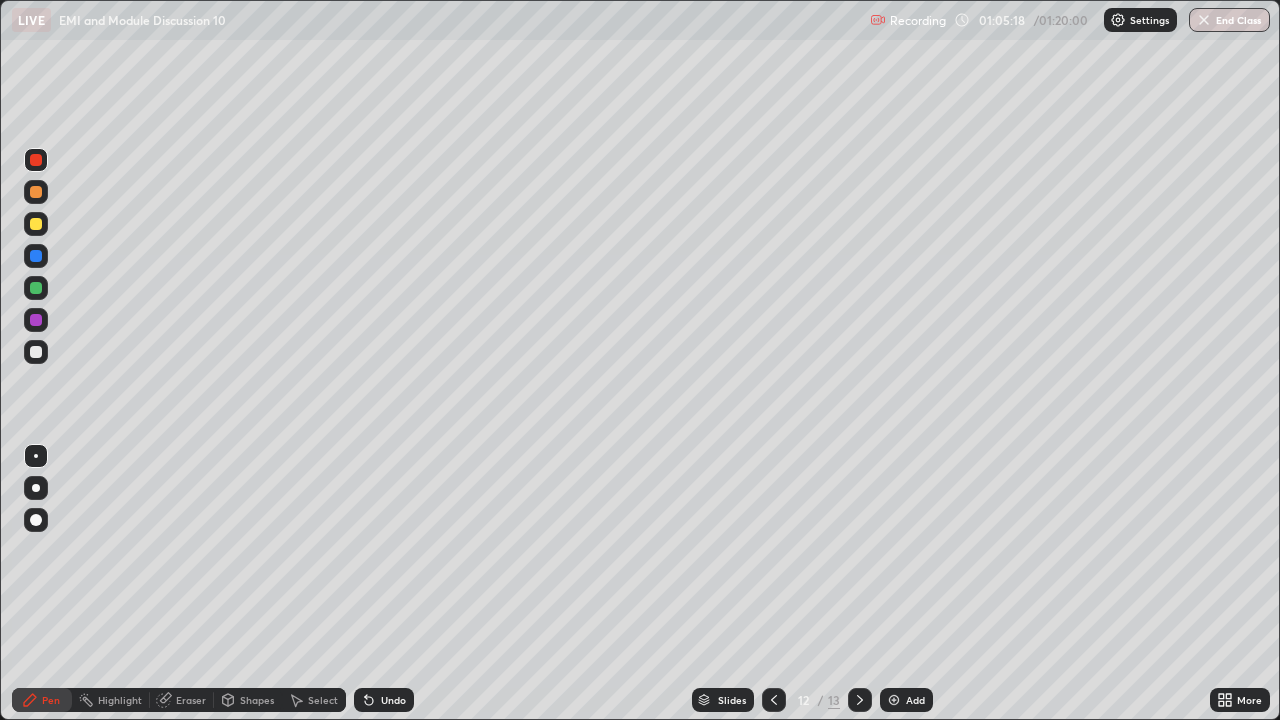click at bounding box center (36, 192) 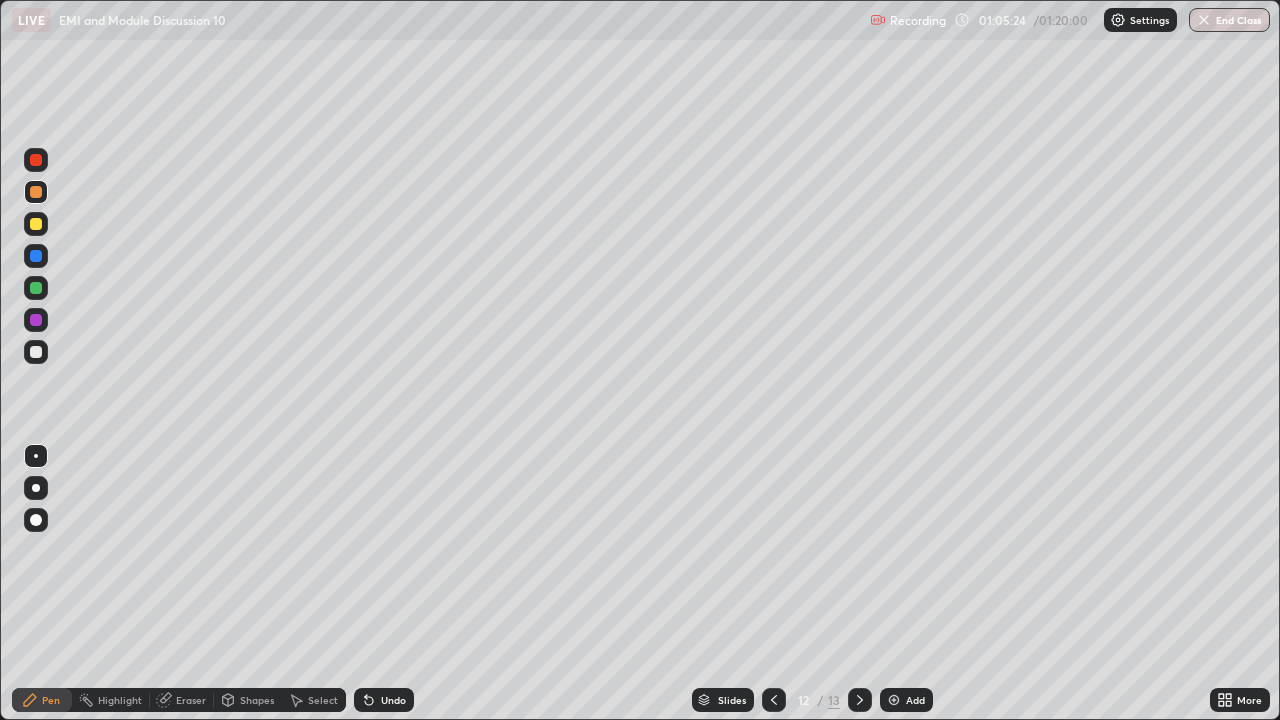 click at bounding box center (36, 160) 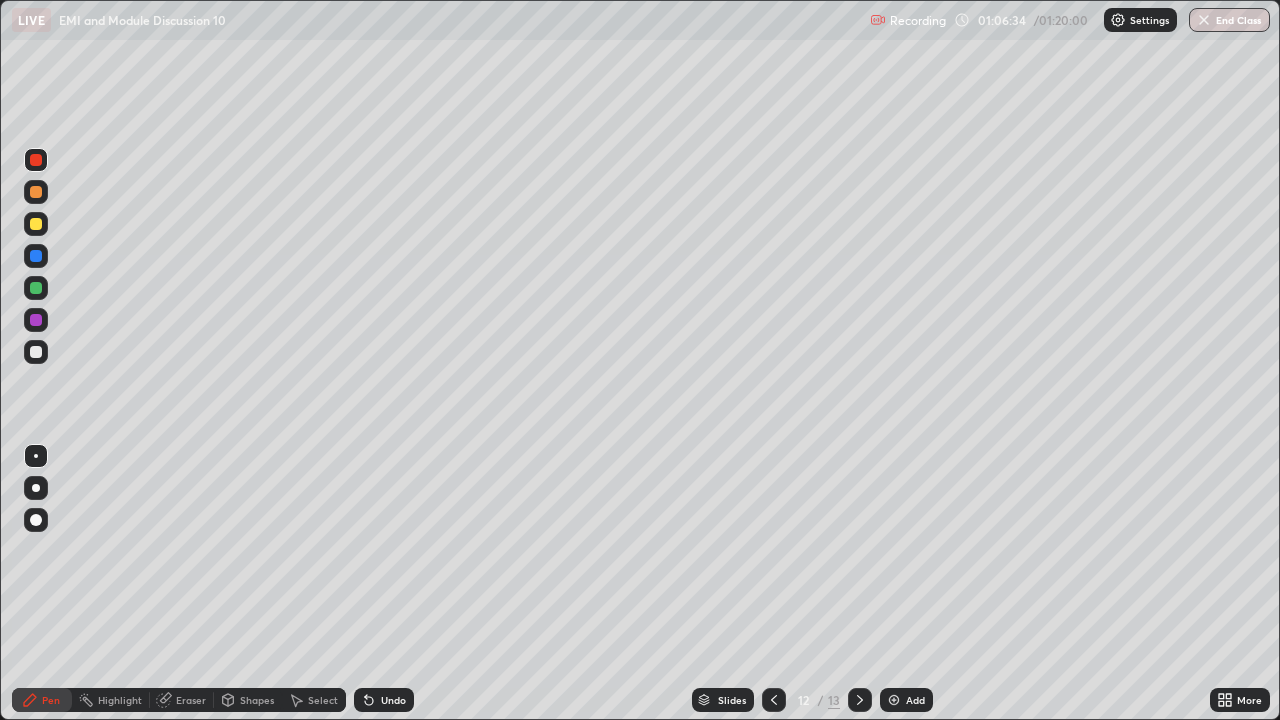 click on "Eraser" at bounding box center (191, 700) 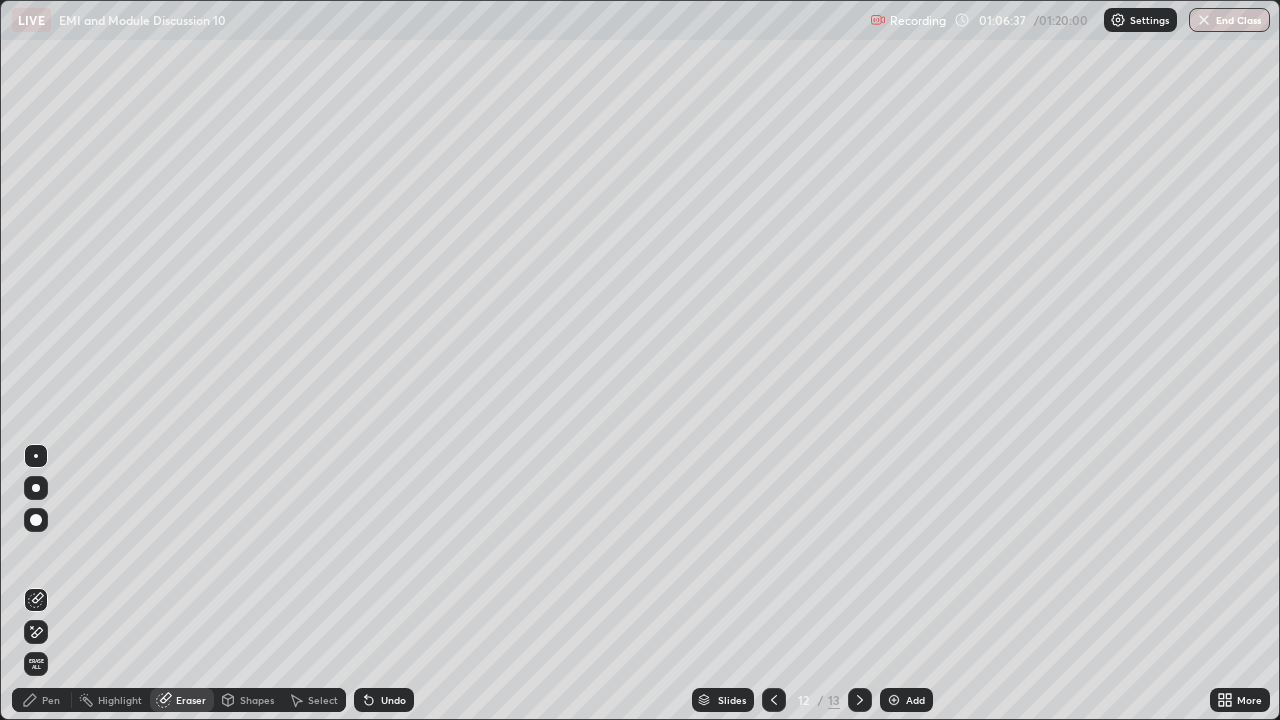 click on "Pen" at bounding box center (51, 700) 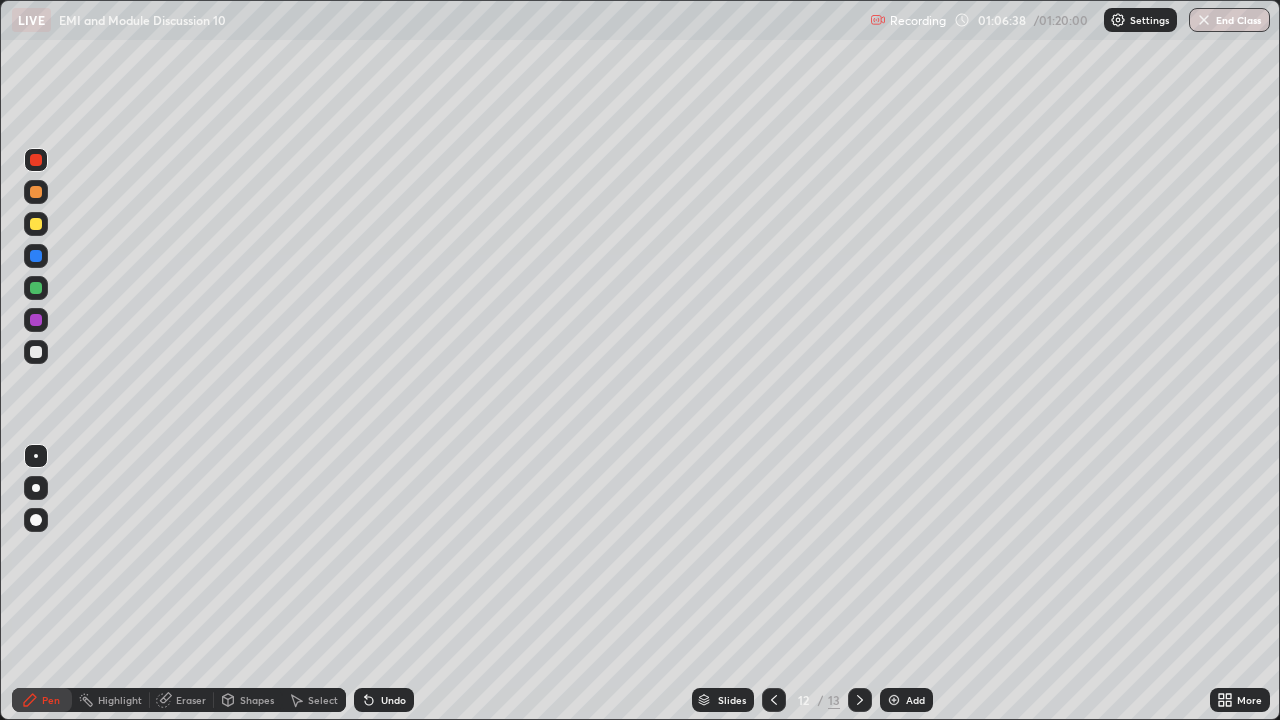 click at bounding box center (36, 352) 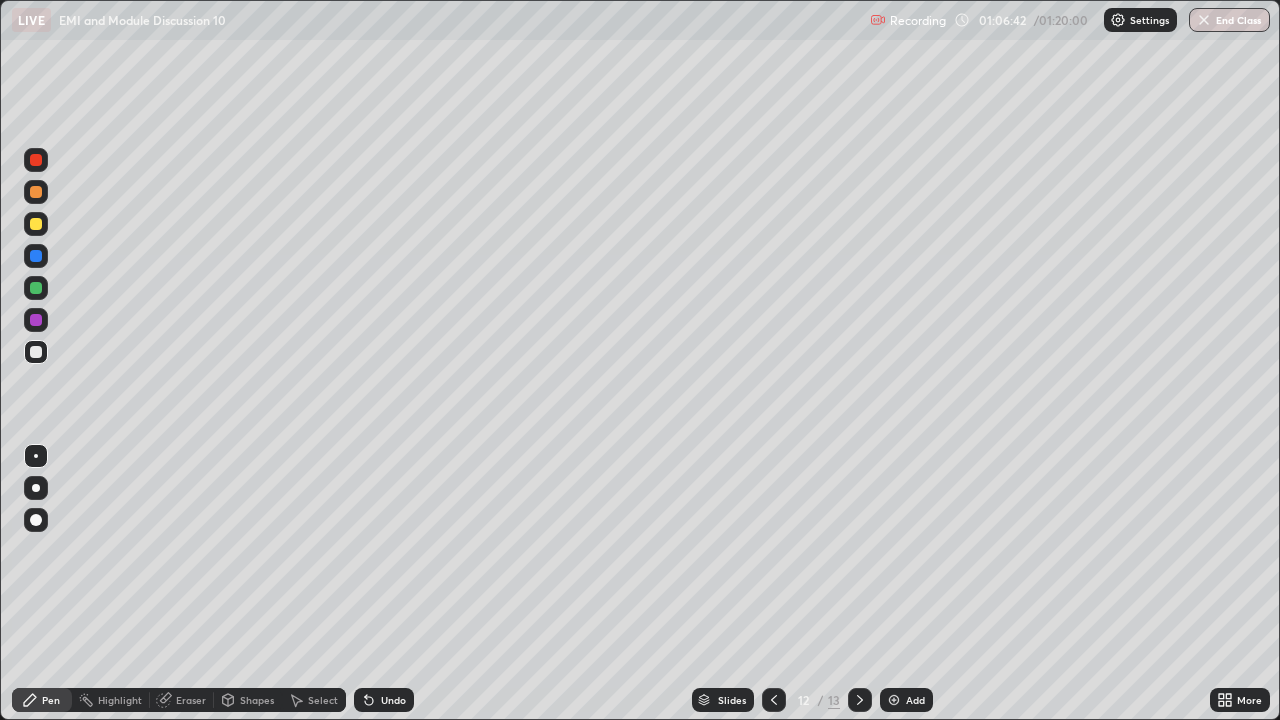 click on "Slides 12 / 13 Add" at bounding box center [812, 700] 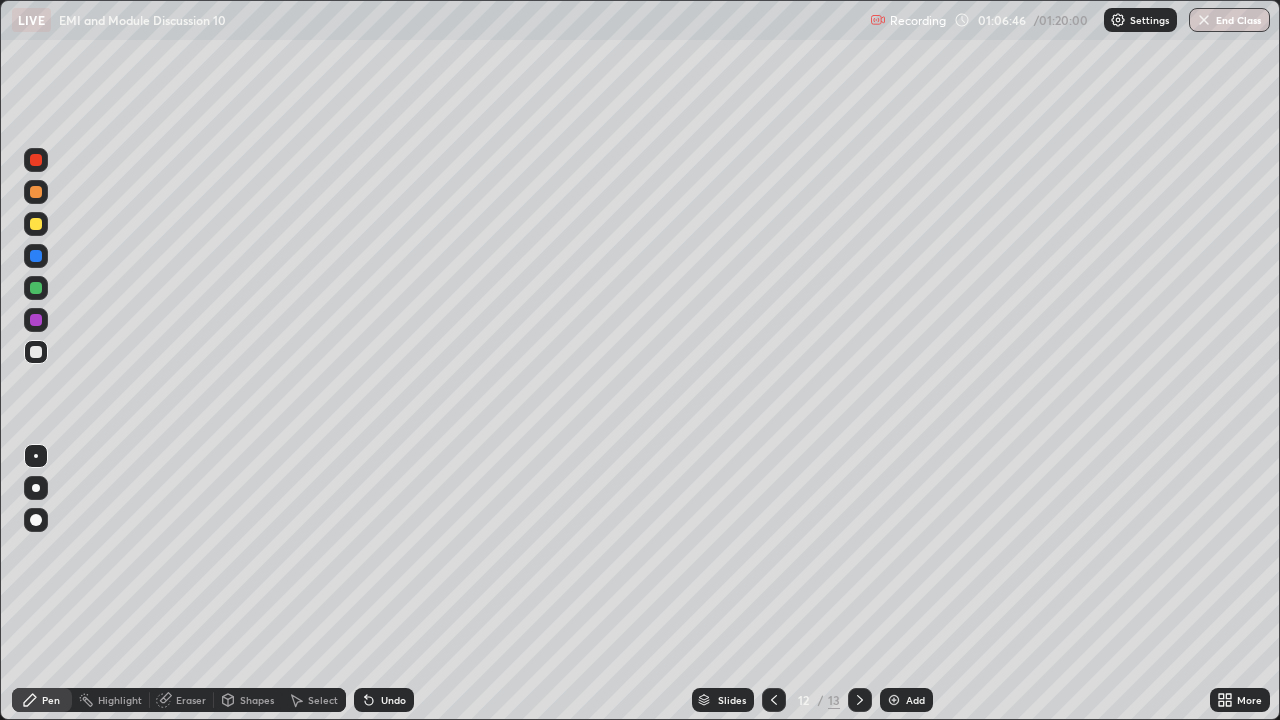 click at bounding box center [36, 224] 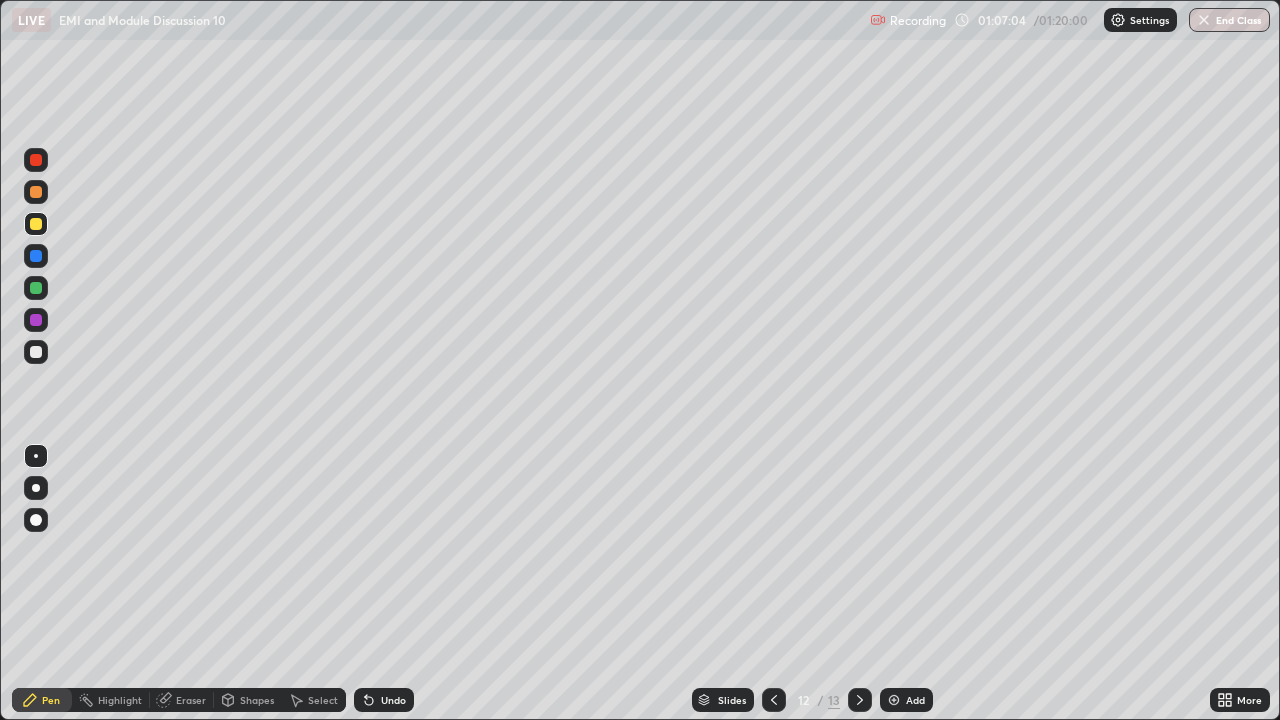 click at bounding box center [36, 160] 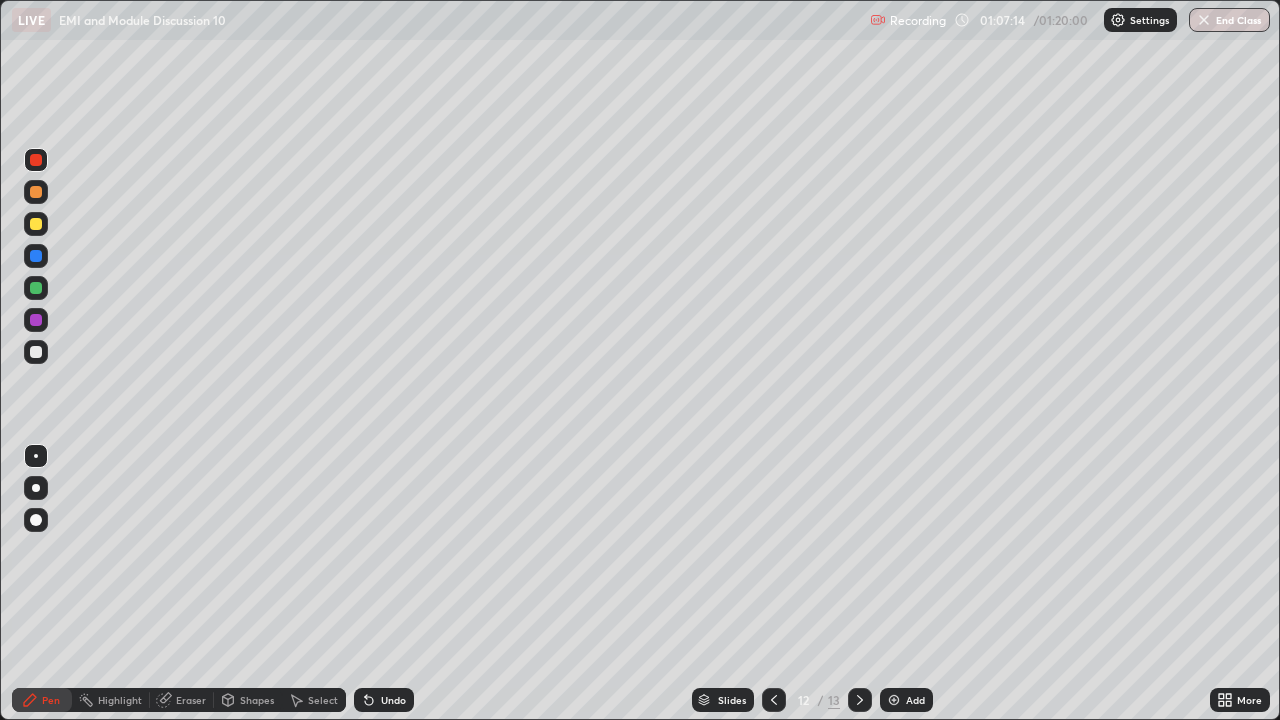 click at bounding box center (36, 320) 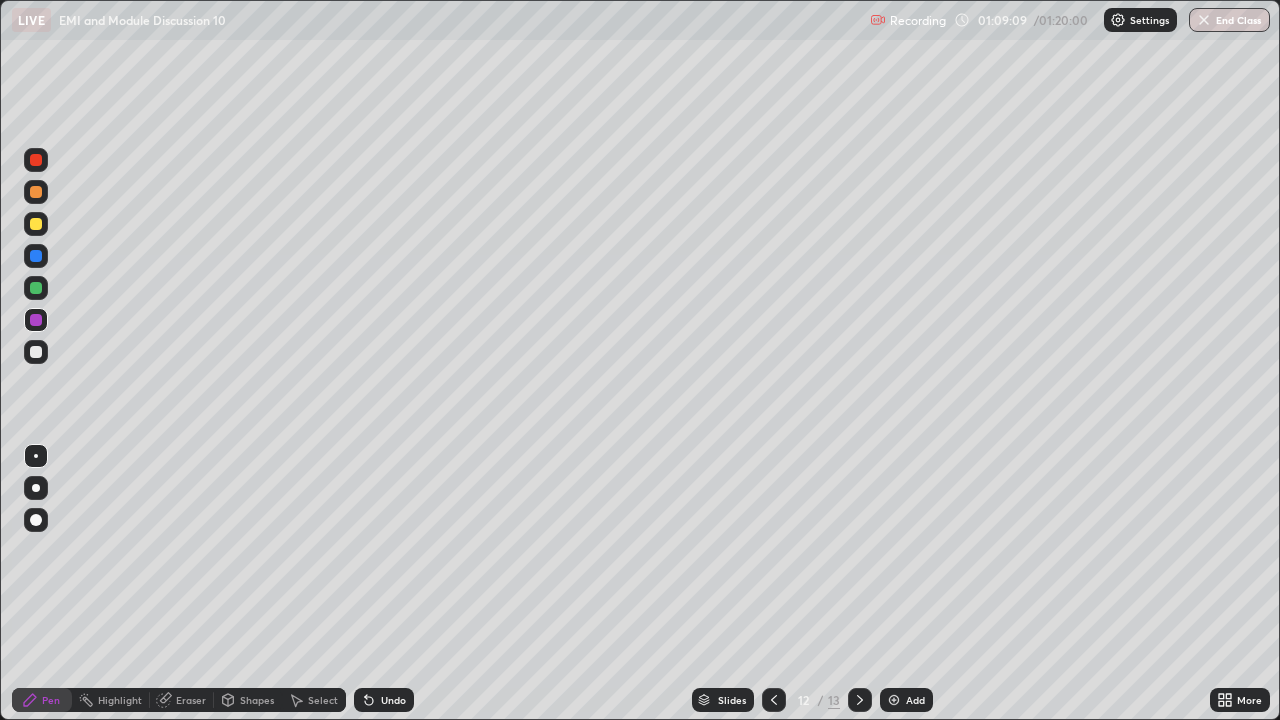 click at bounding box center (36, 320) 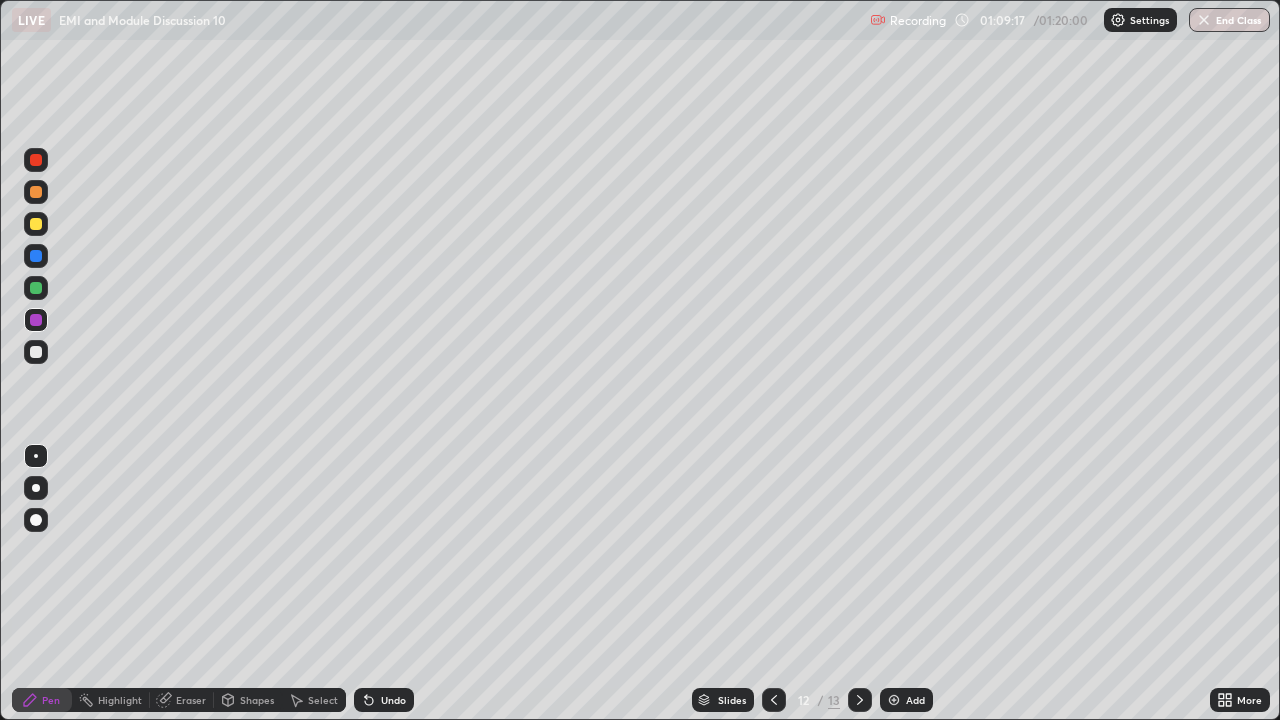 click on "Undo" at bounding box center (393, 700) 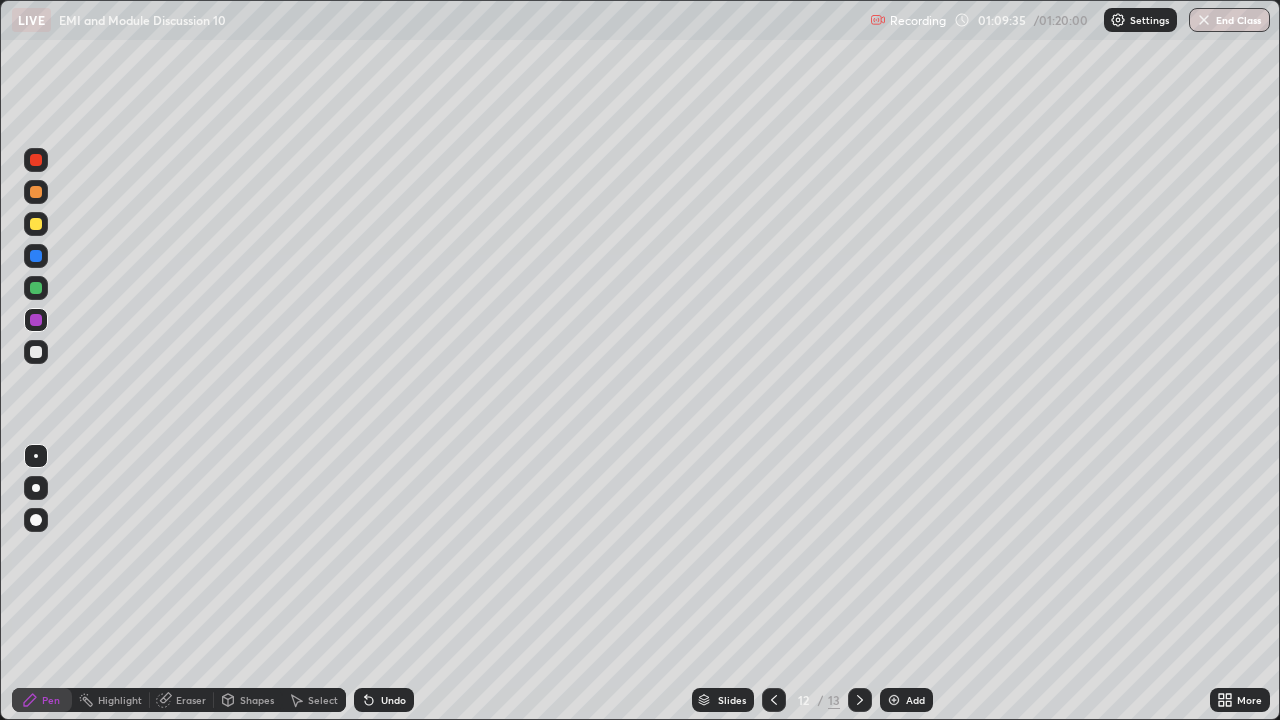 click at bounding box center (36, 288) 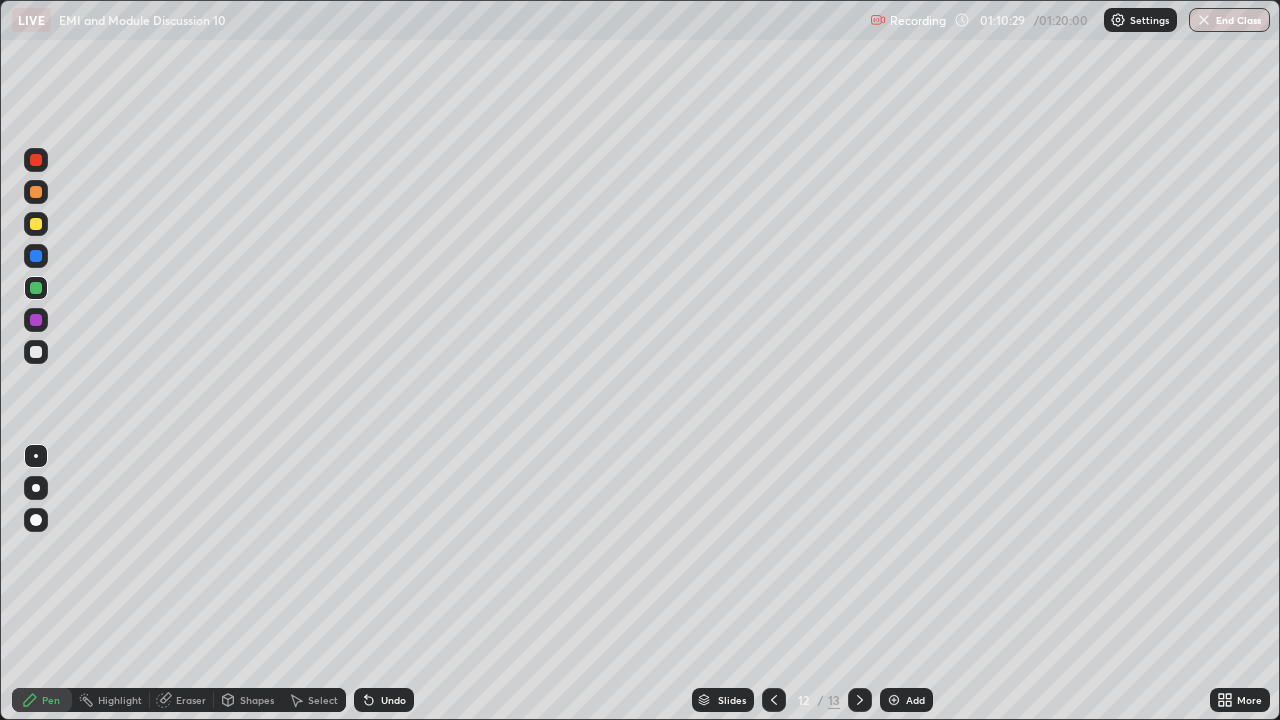 click on "Add" at bounding box center (906, 700) 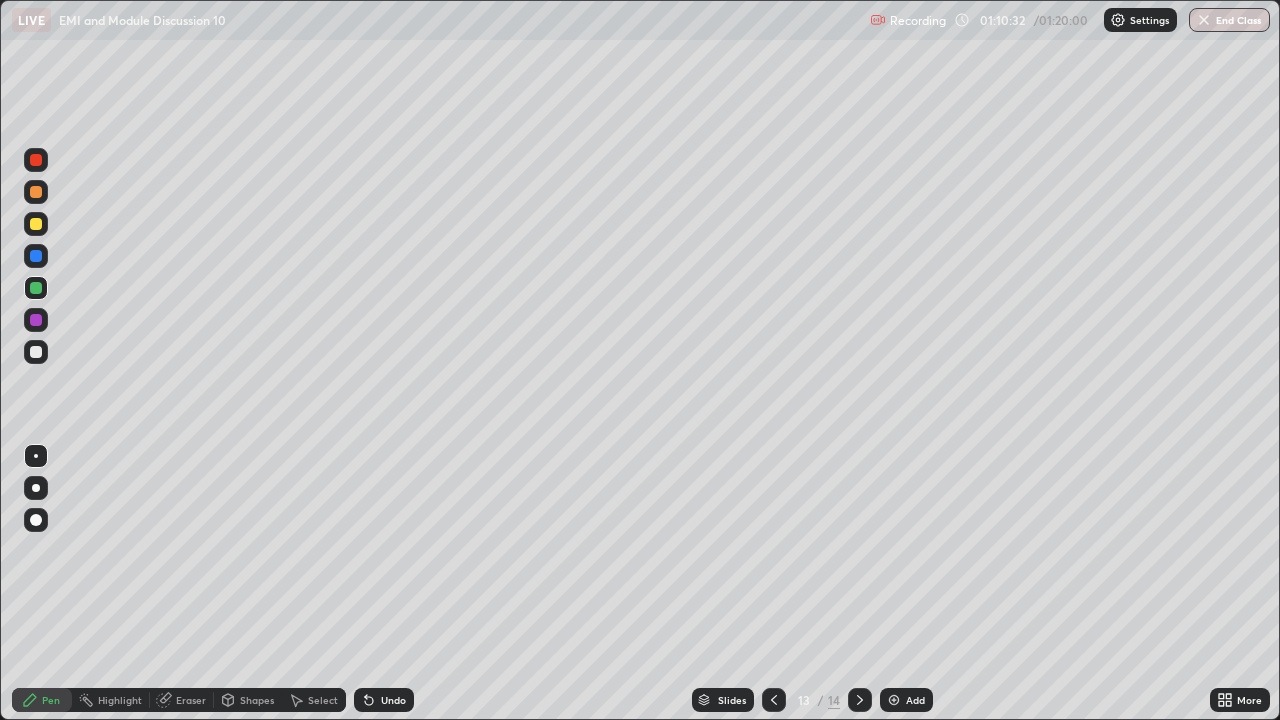 click at bounding box center [36, 352] 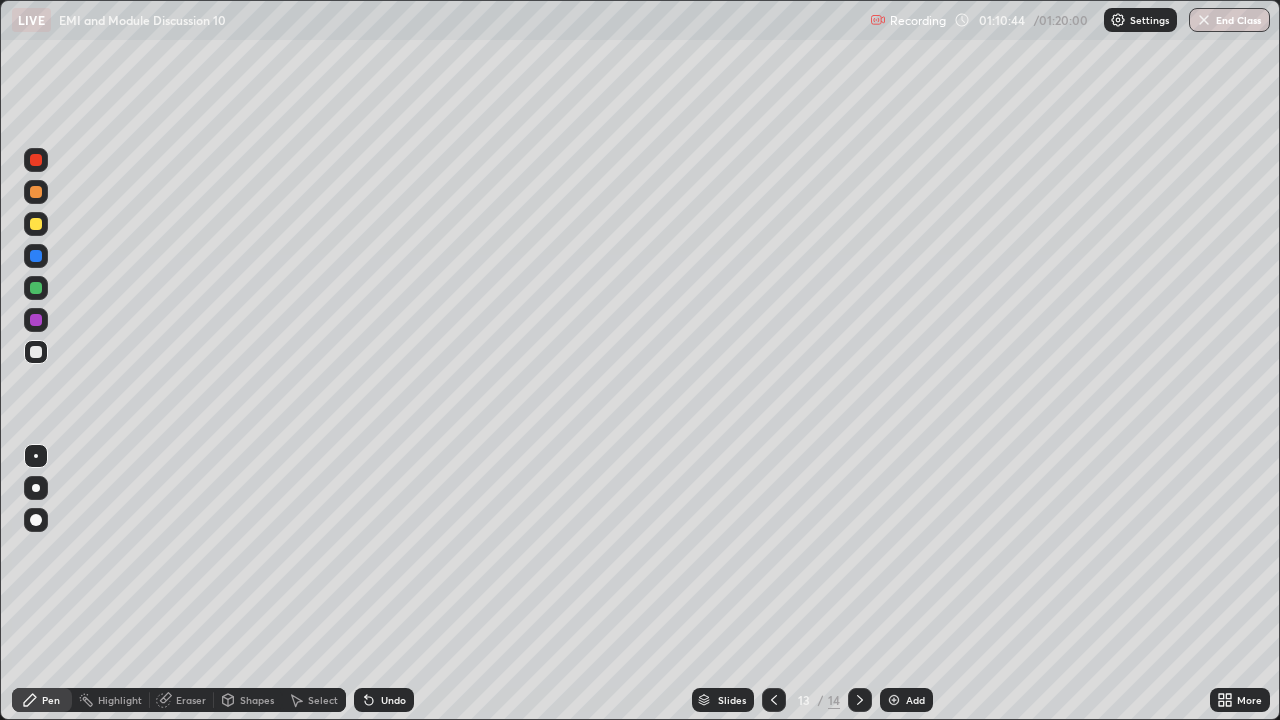 click at bounding box center [36, 288] 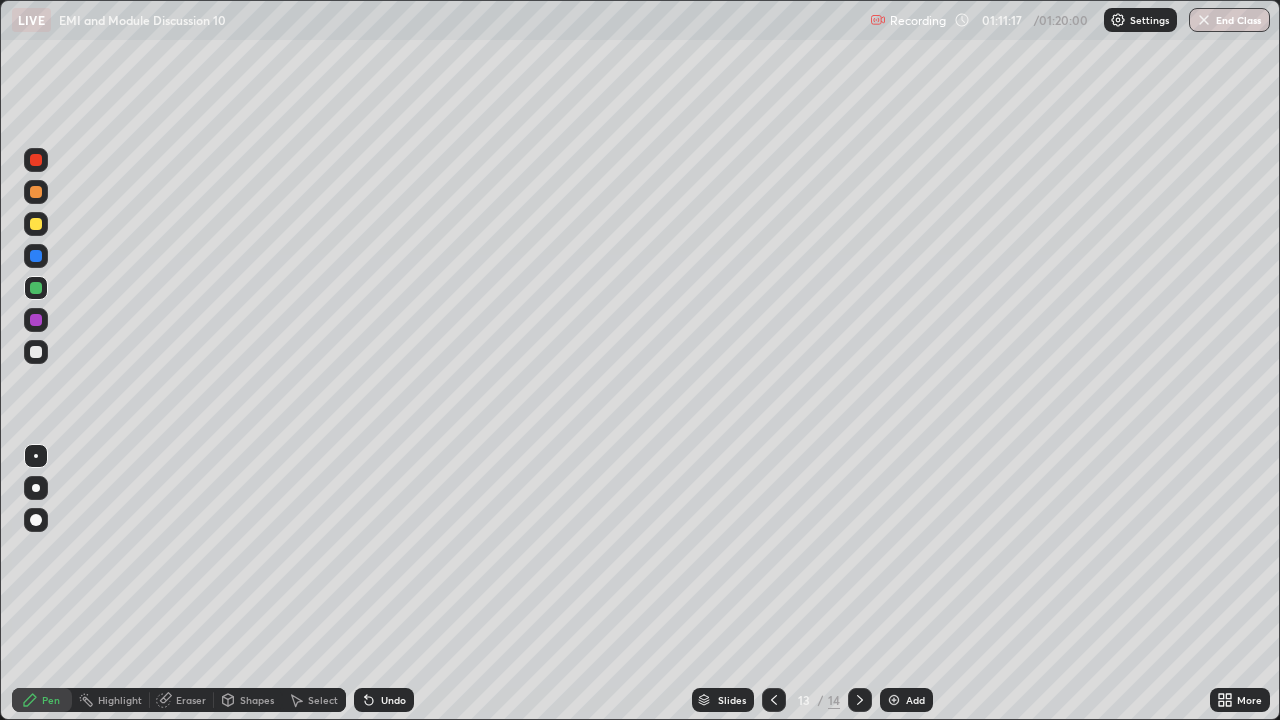 click at bounding box center [36, 224] 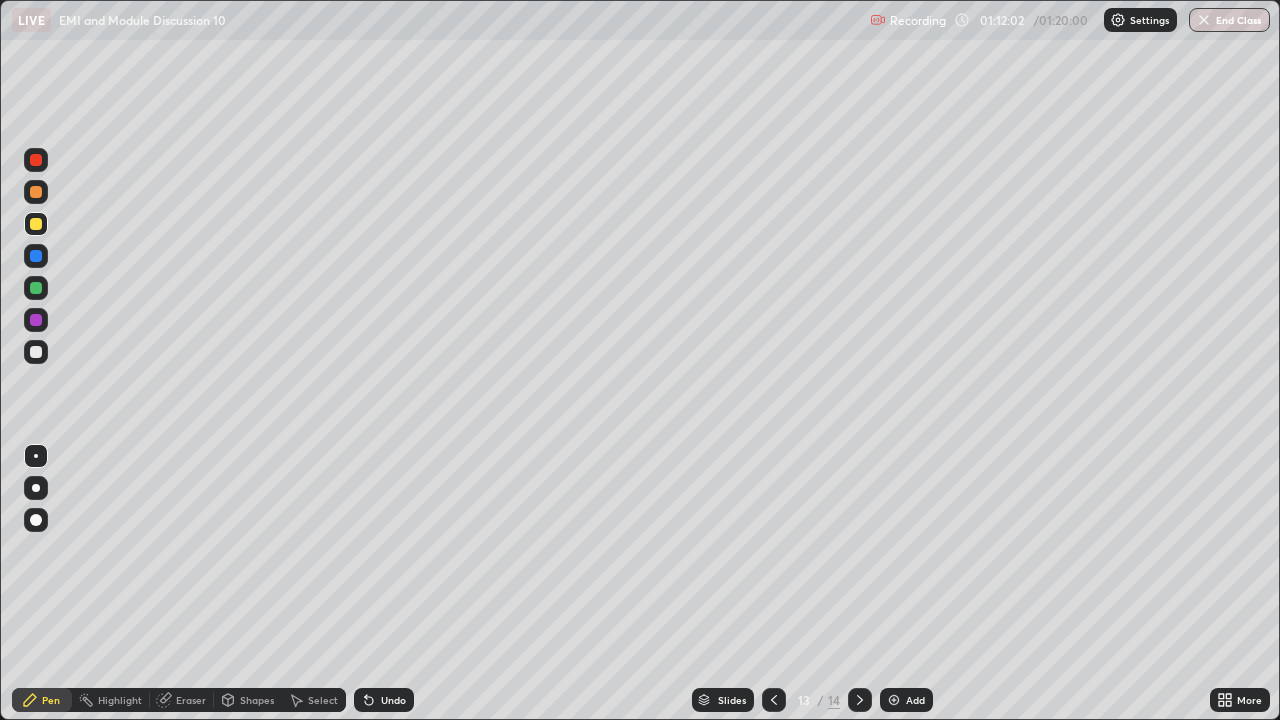 click on "Select" at bounding box center [323, 700] 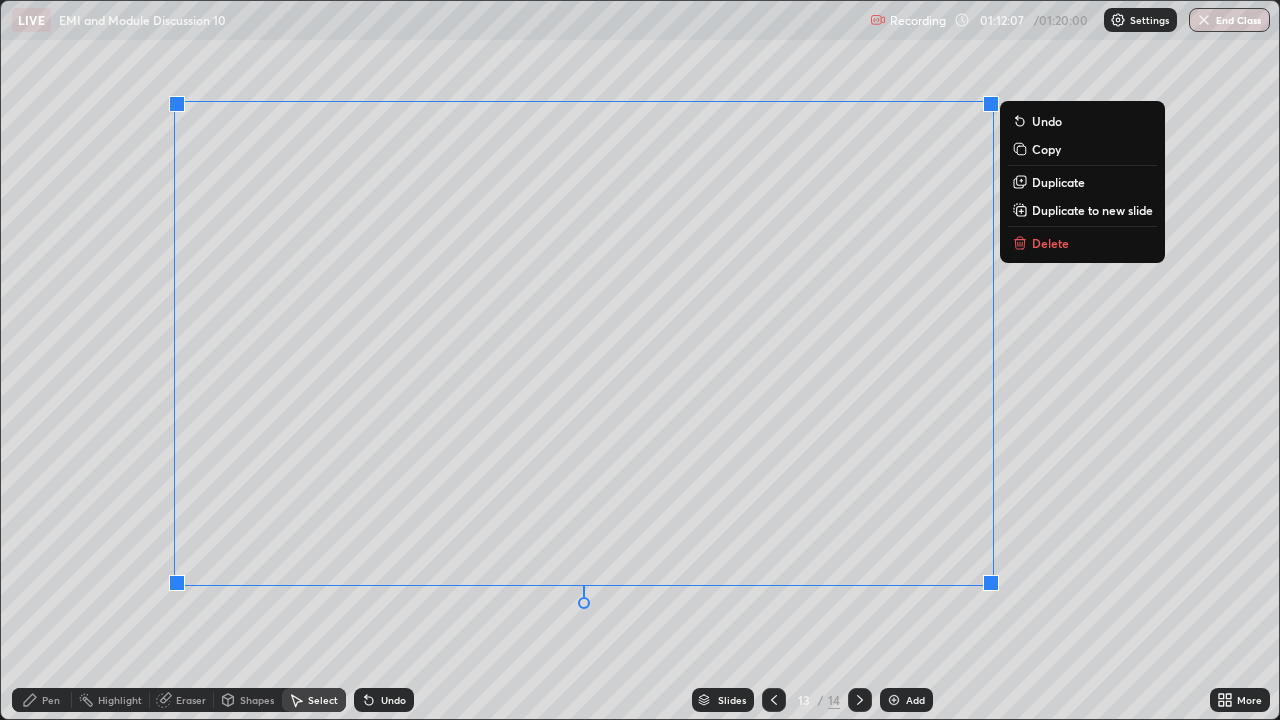 click on "Delete" at bounding box center [1050, 243] 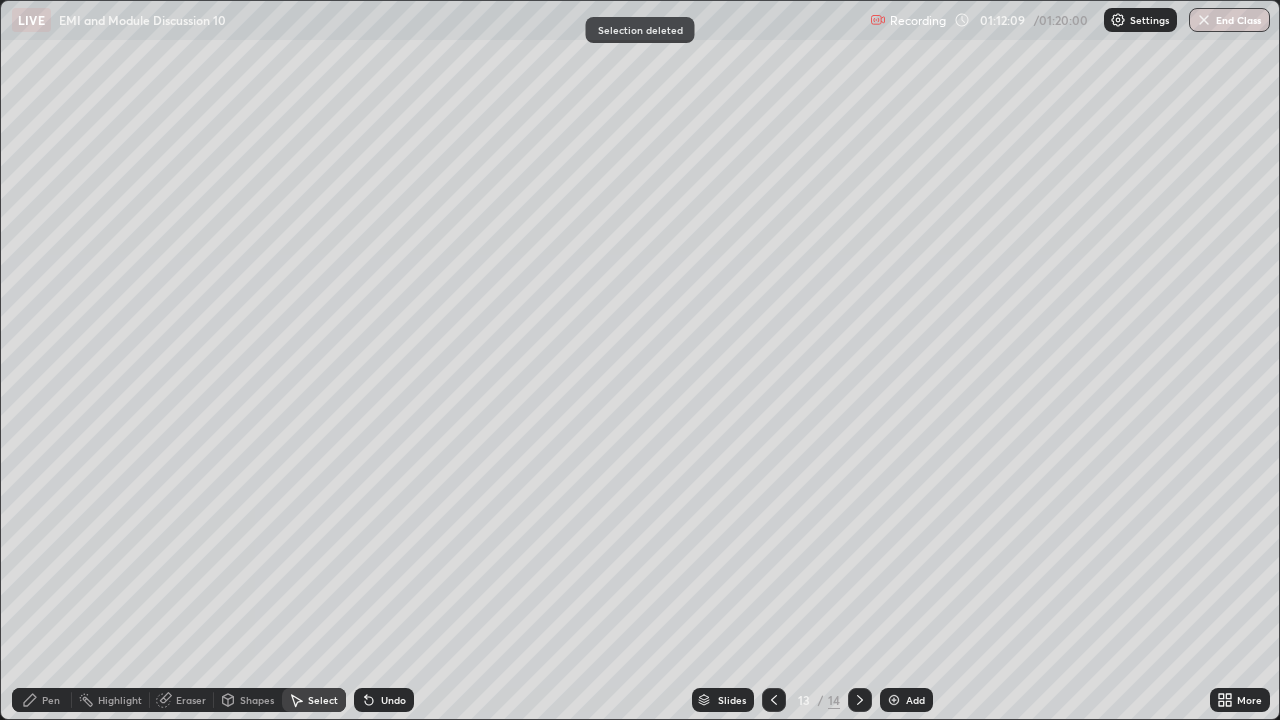 click on "Pen" at bounding box center (42, 700) 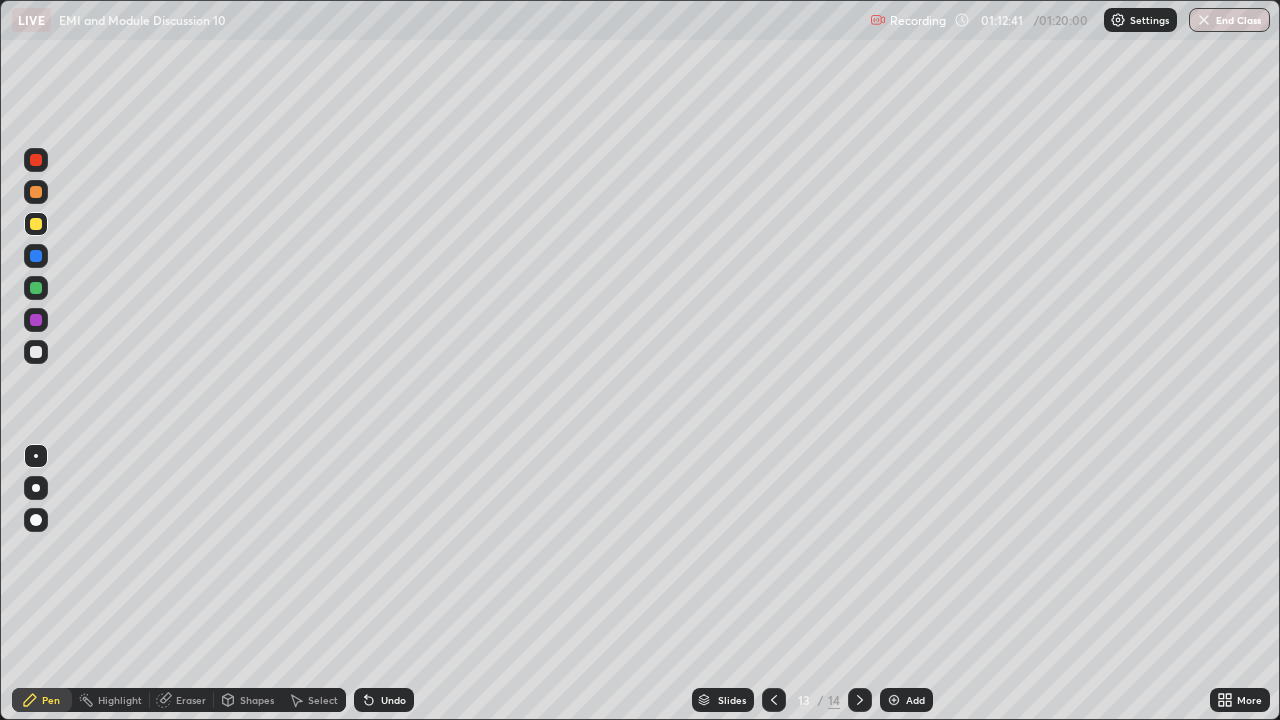 click at bounding box center (36, 192) 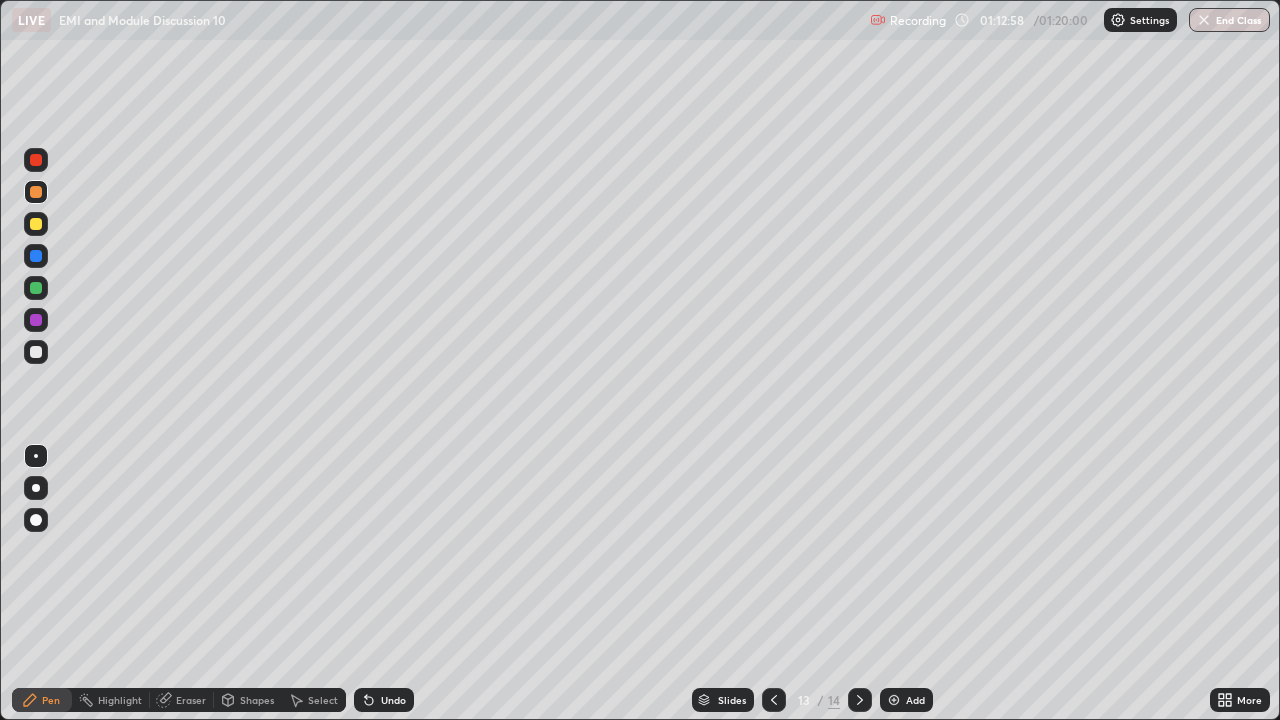 click at bounding box center [36, 352] 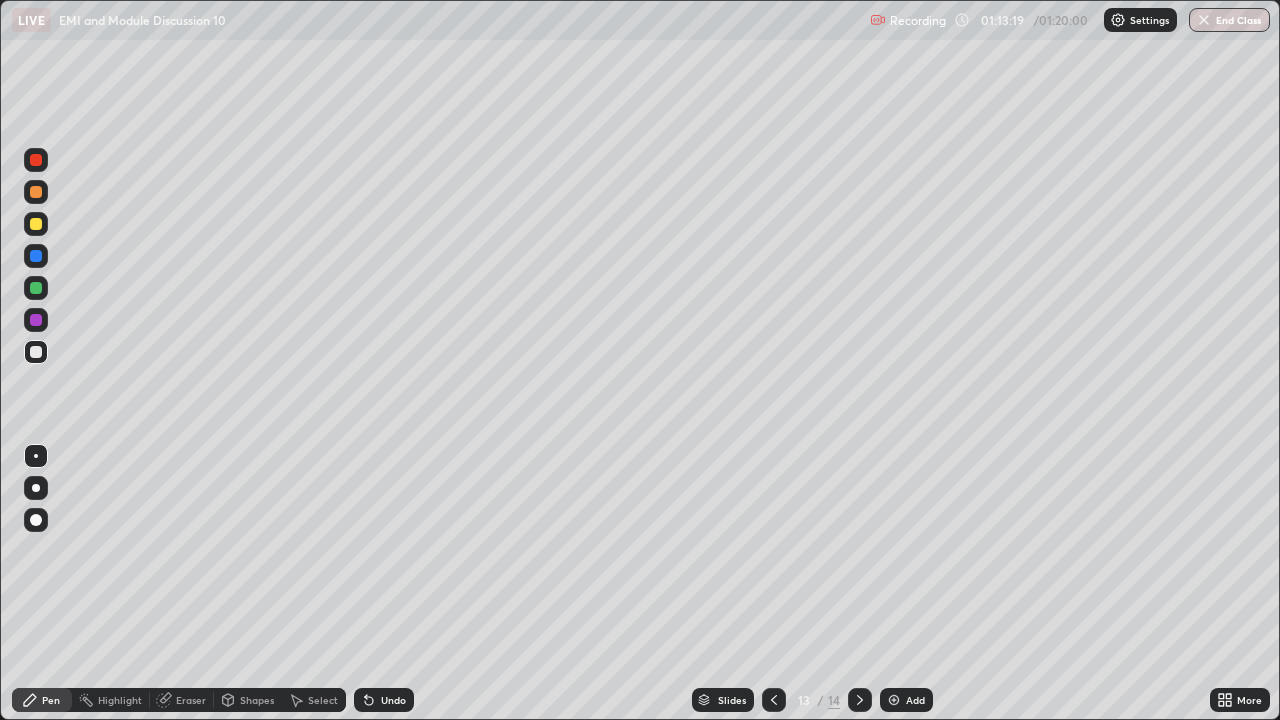 click at bounding box center (36, 224) 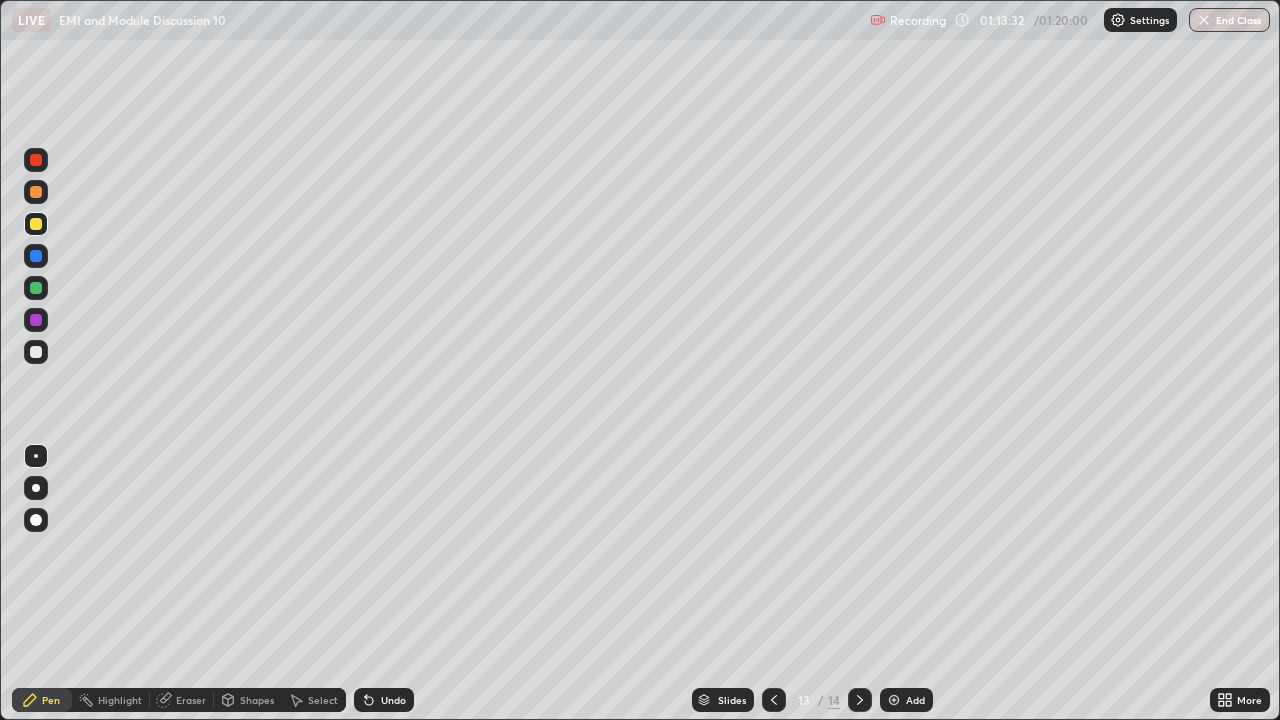 click at bounding box center (36, 288) 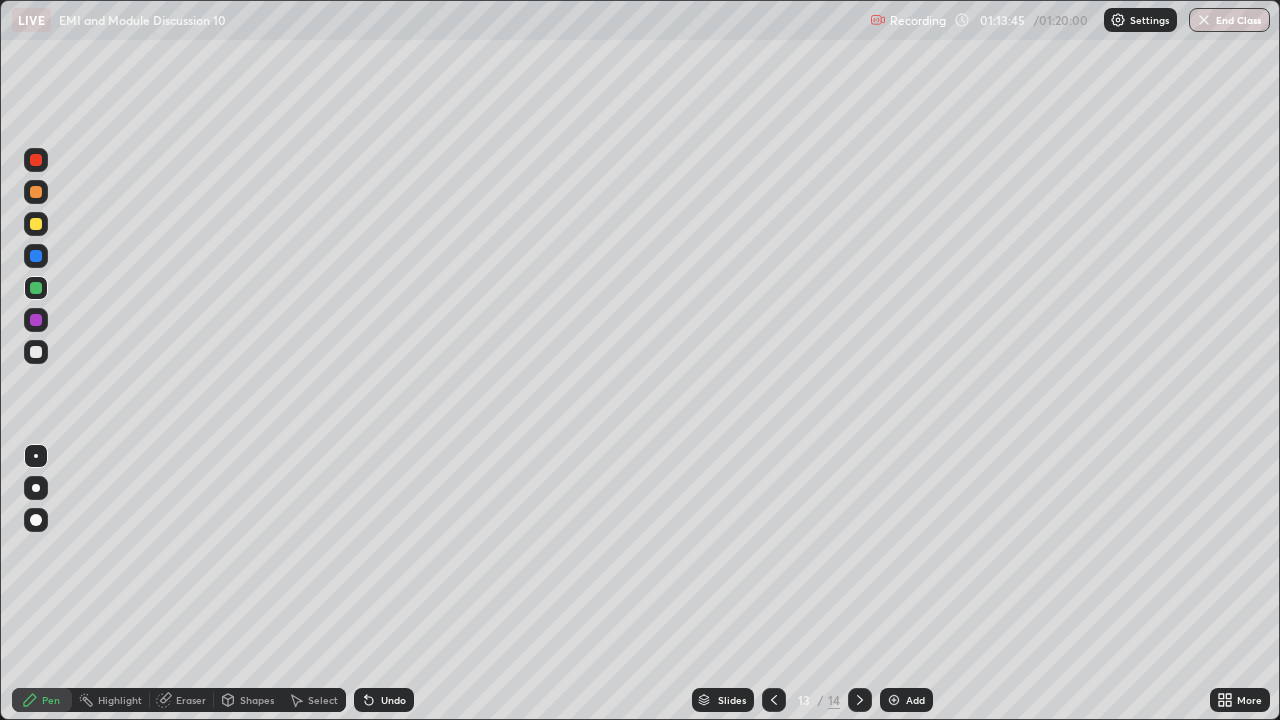 click at bounding box center [36, 160] 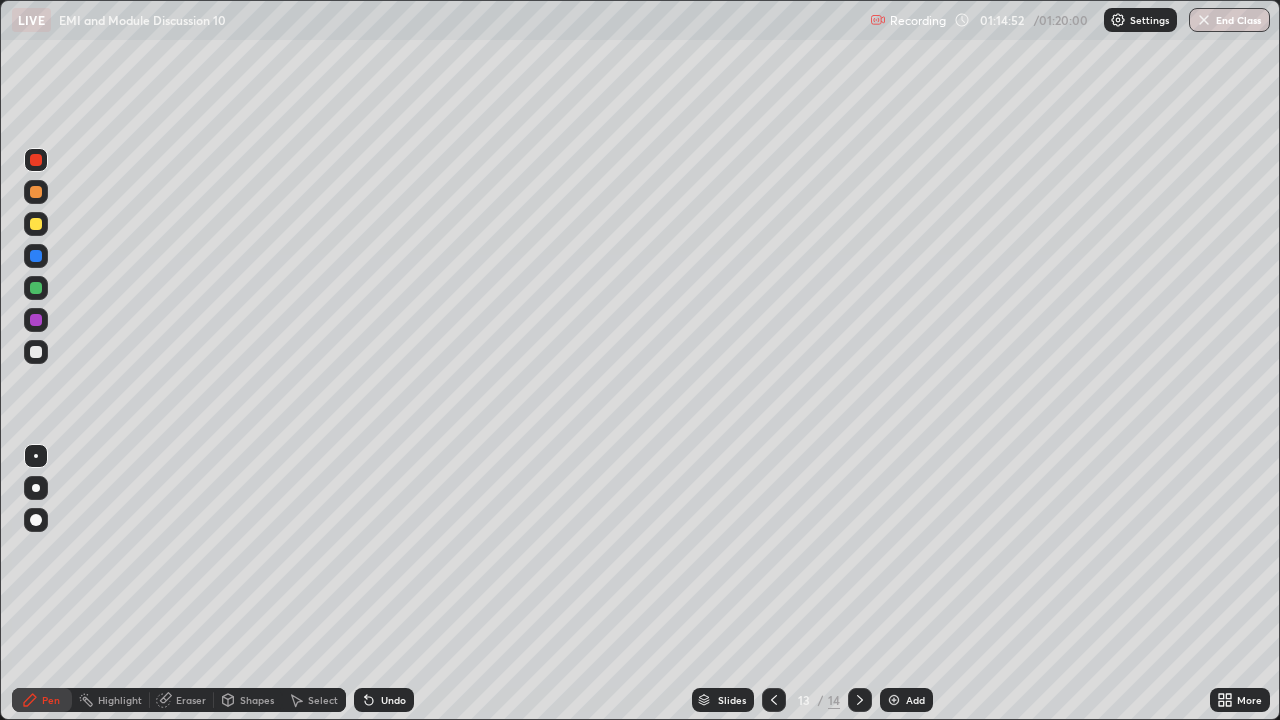 click on "Add" at bounding box center [915, 700] 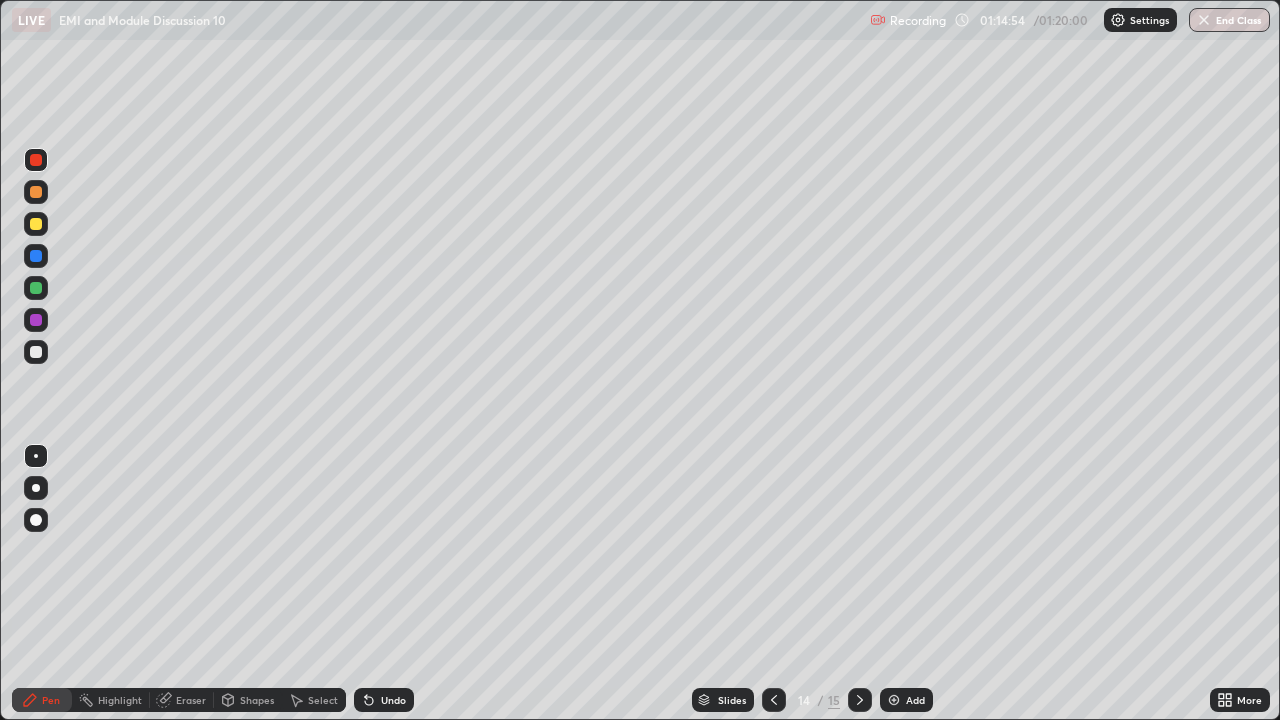 click at bounding box center (36, 352) 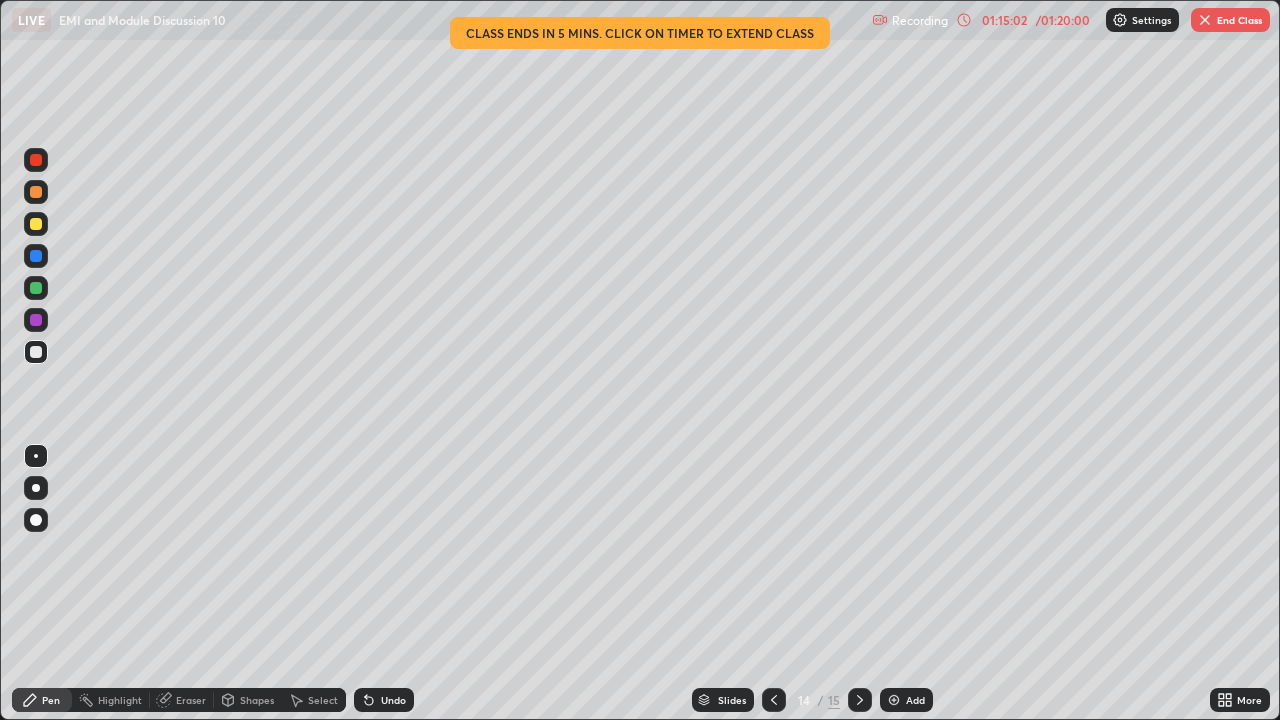 click at bounding box center (36, 224) 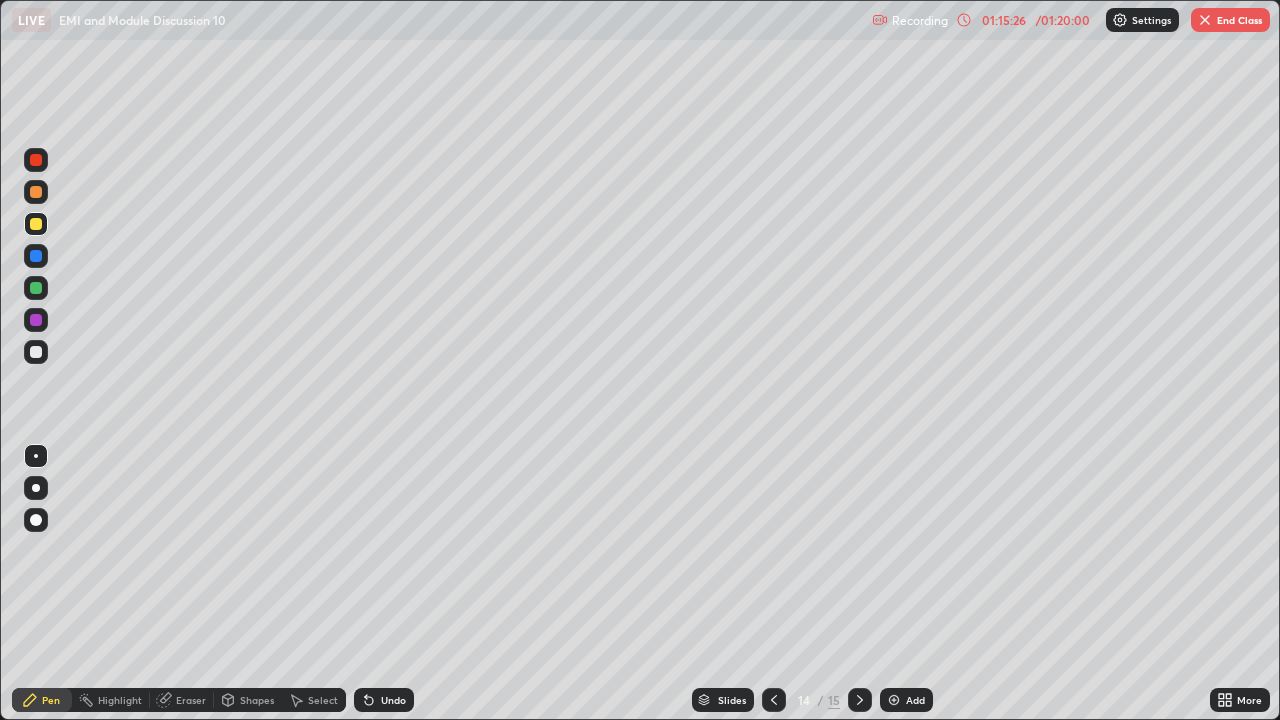 click 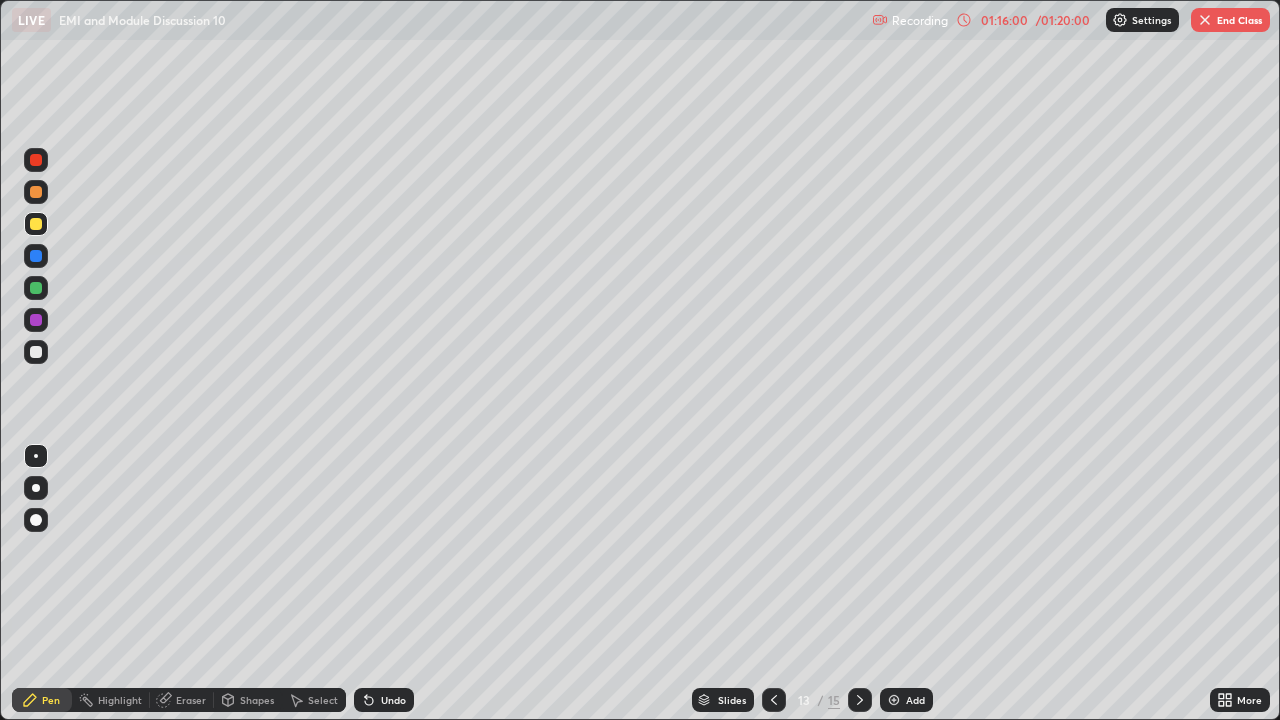 click 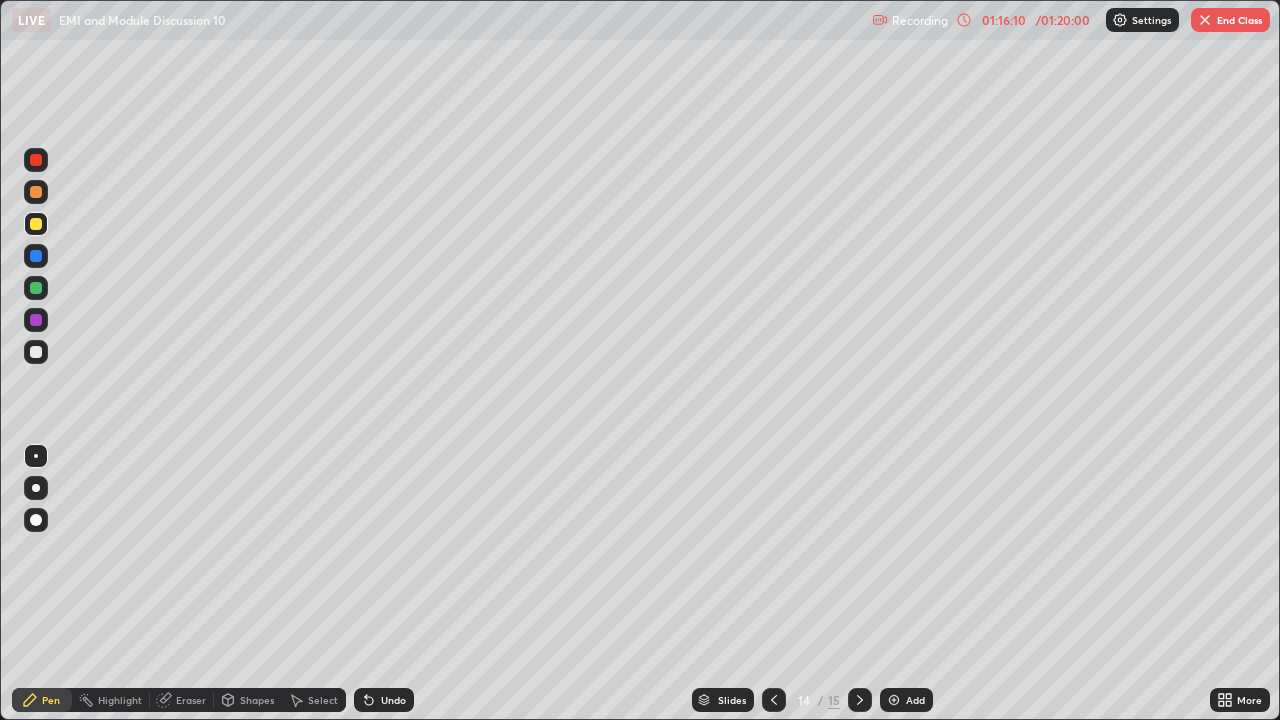 click 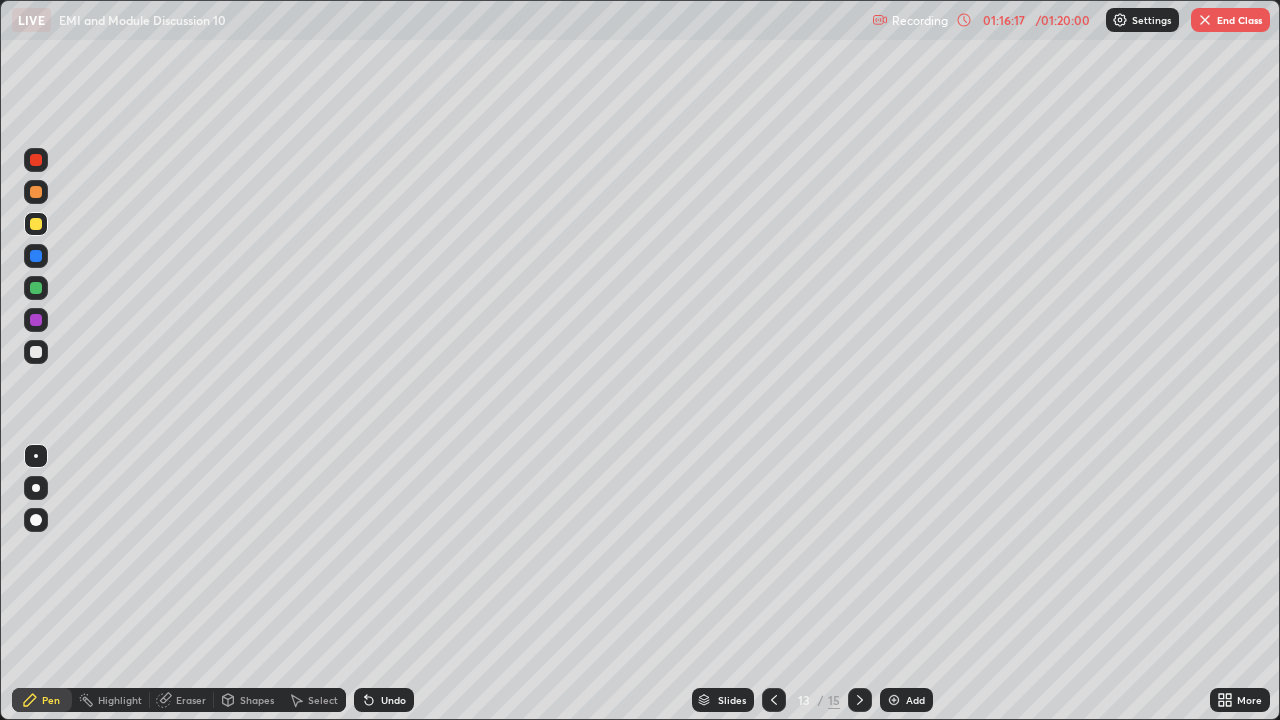 click 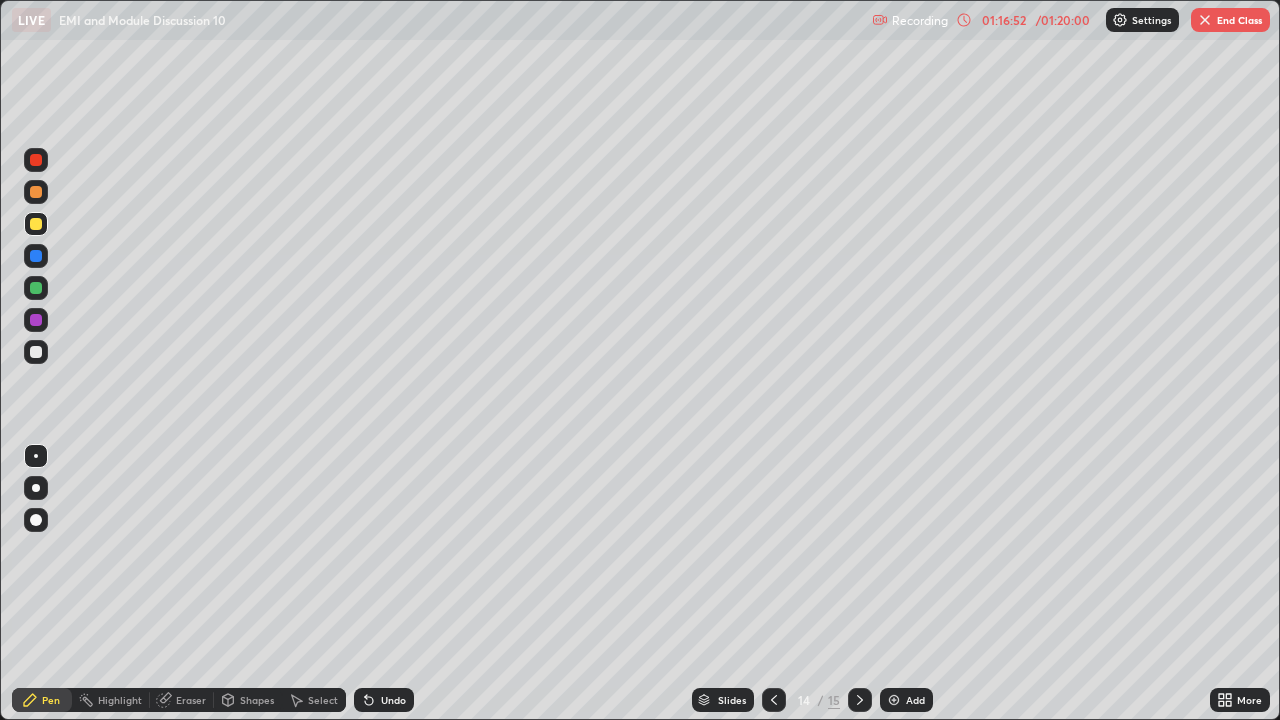 click on "End Class" at bounding box center (1230, 20) 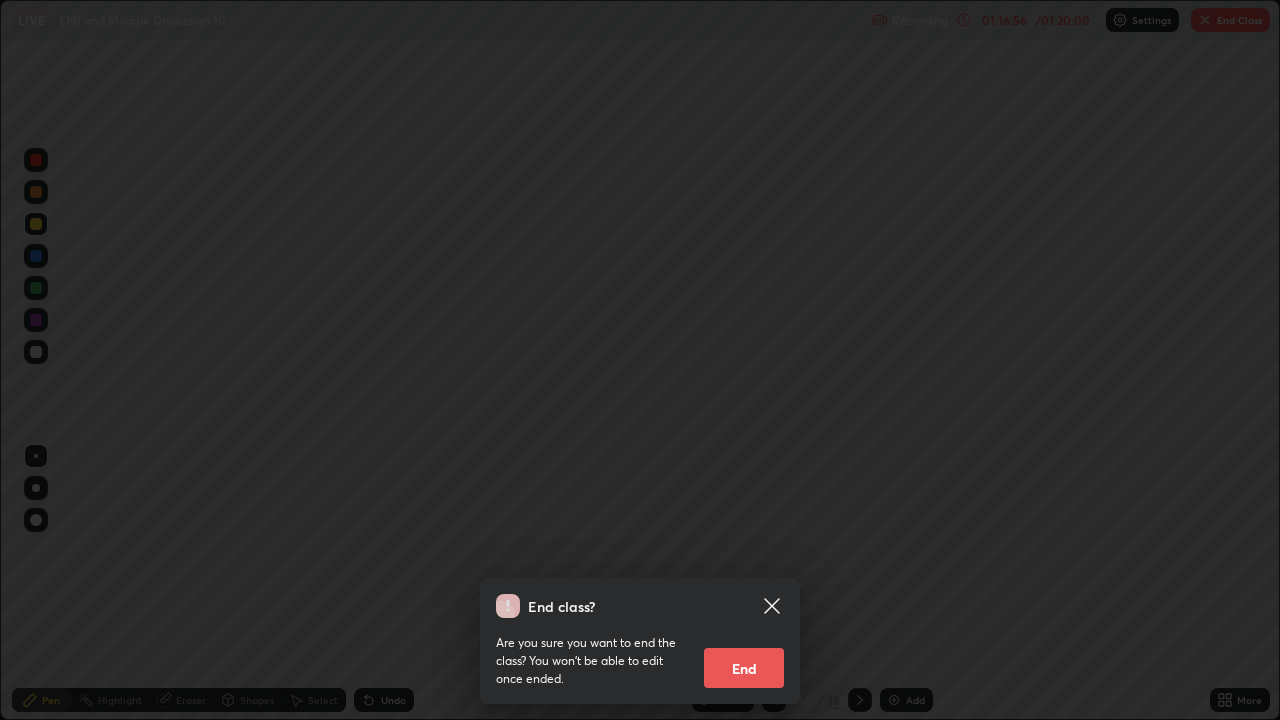 click on "End" at bounding box center [744, 668] 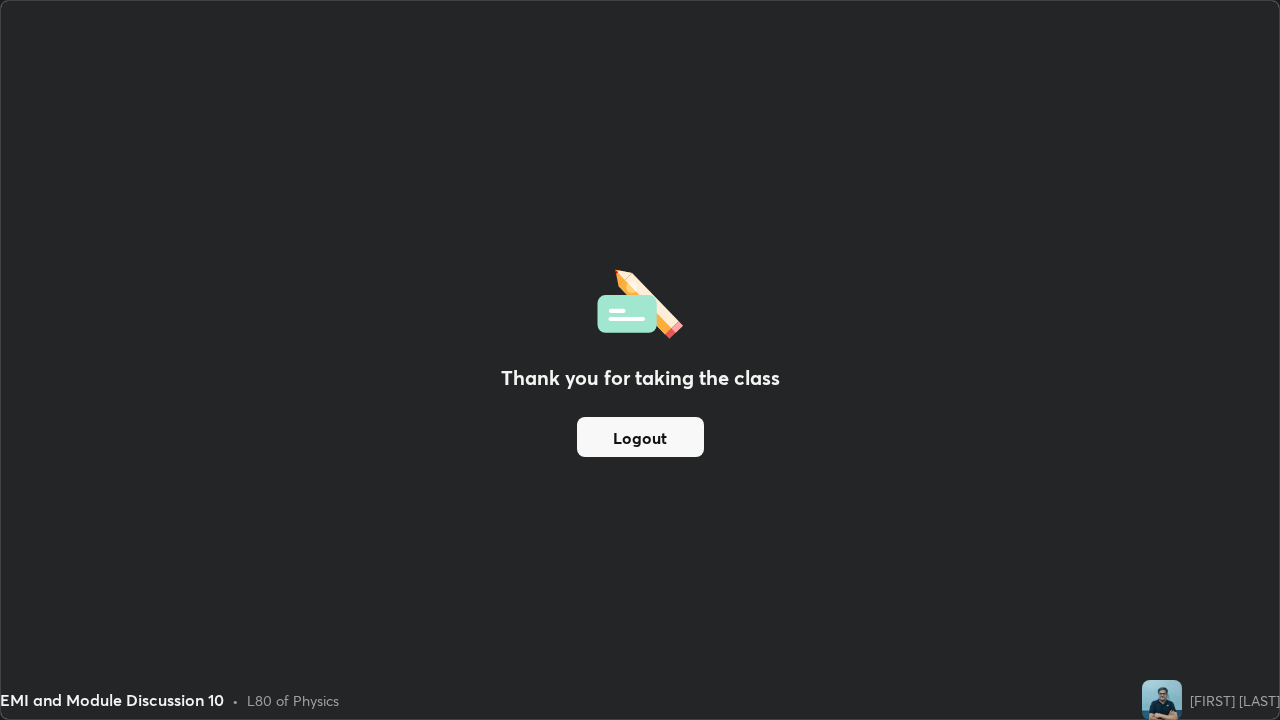 click on "Logout" at bounding box center [640, 437] 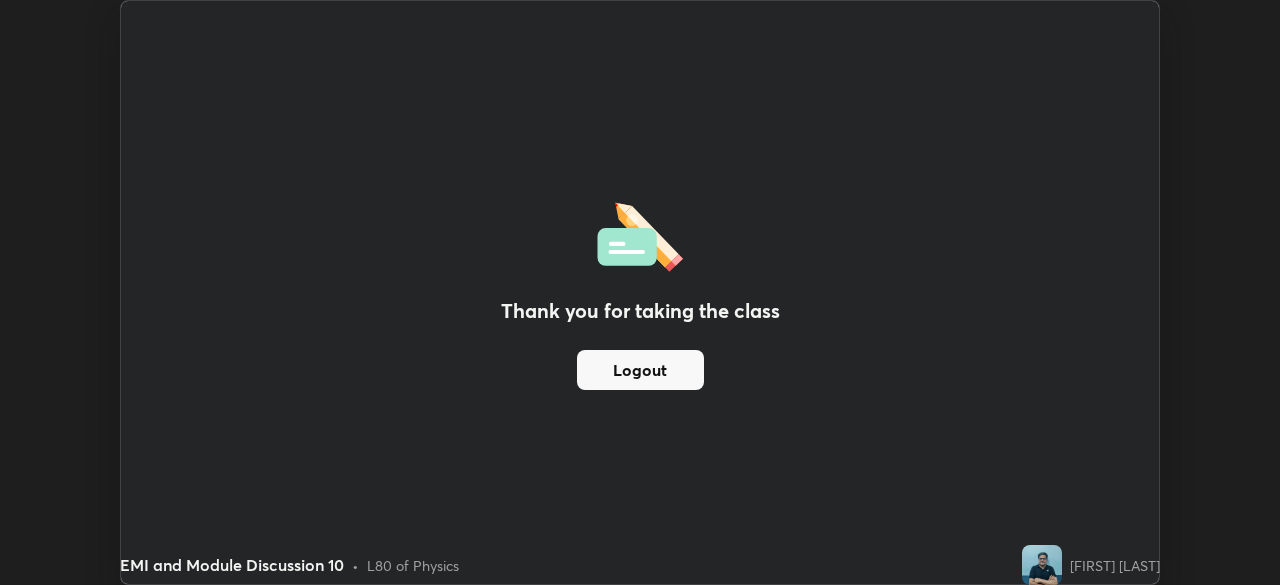scroll, scrollTop: 585, scrollLeft: 1280, axis: both 